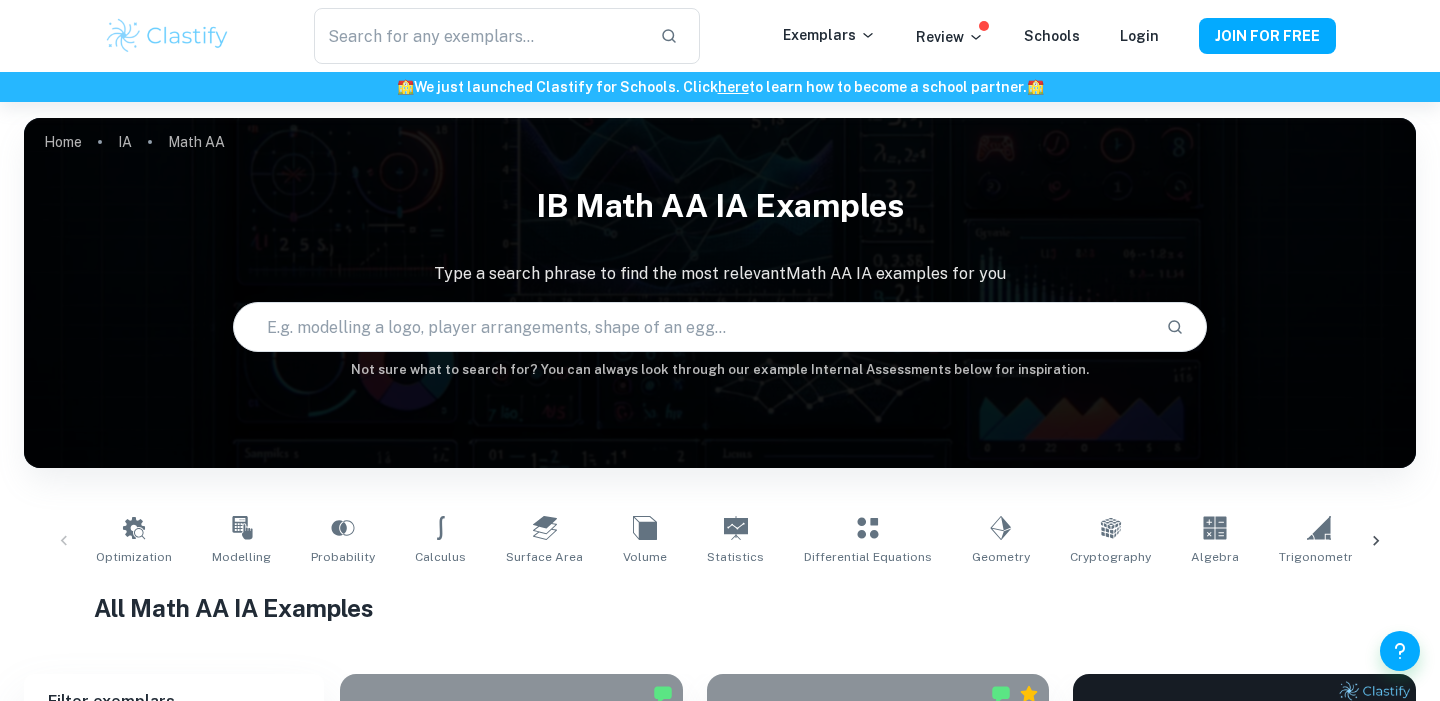 scroll, scrollTop: 500, scrollLeft: 0, axis: vertical 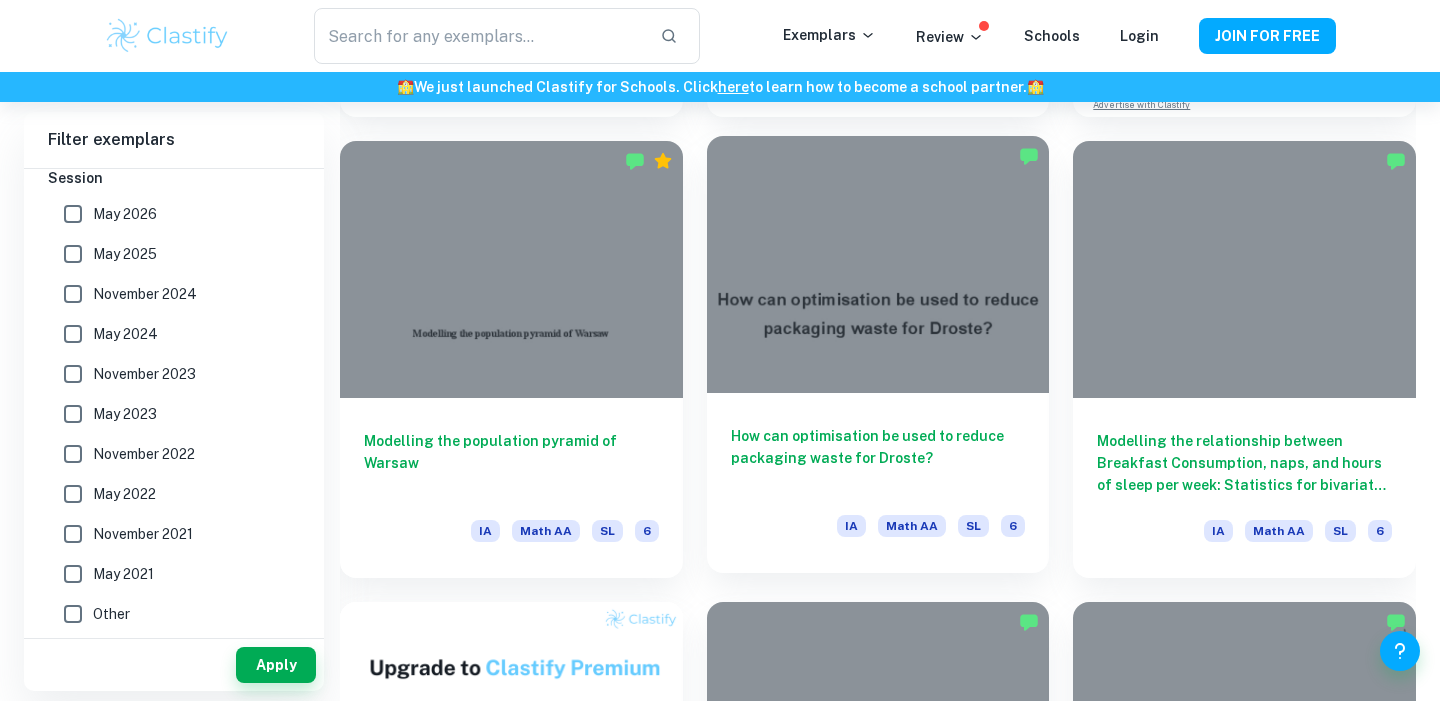 click on "How can optimisation be used to reduce packaging waste for Droste?" at bounding box center (878, 458) 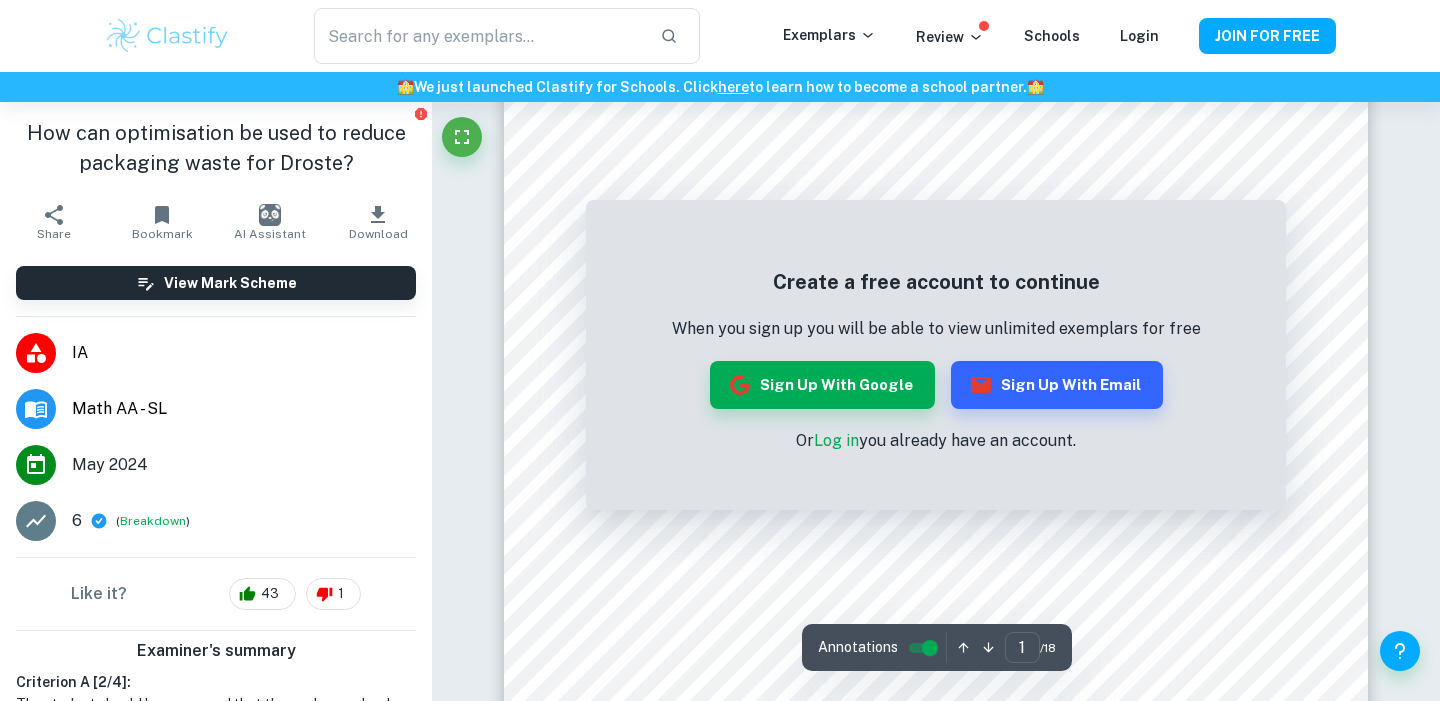 scroll, scrollTop: 603, scrollLeft: 0, axis: vertical 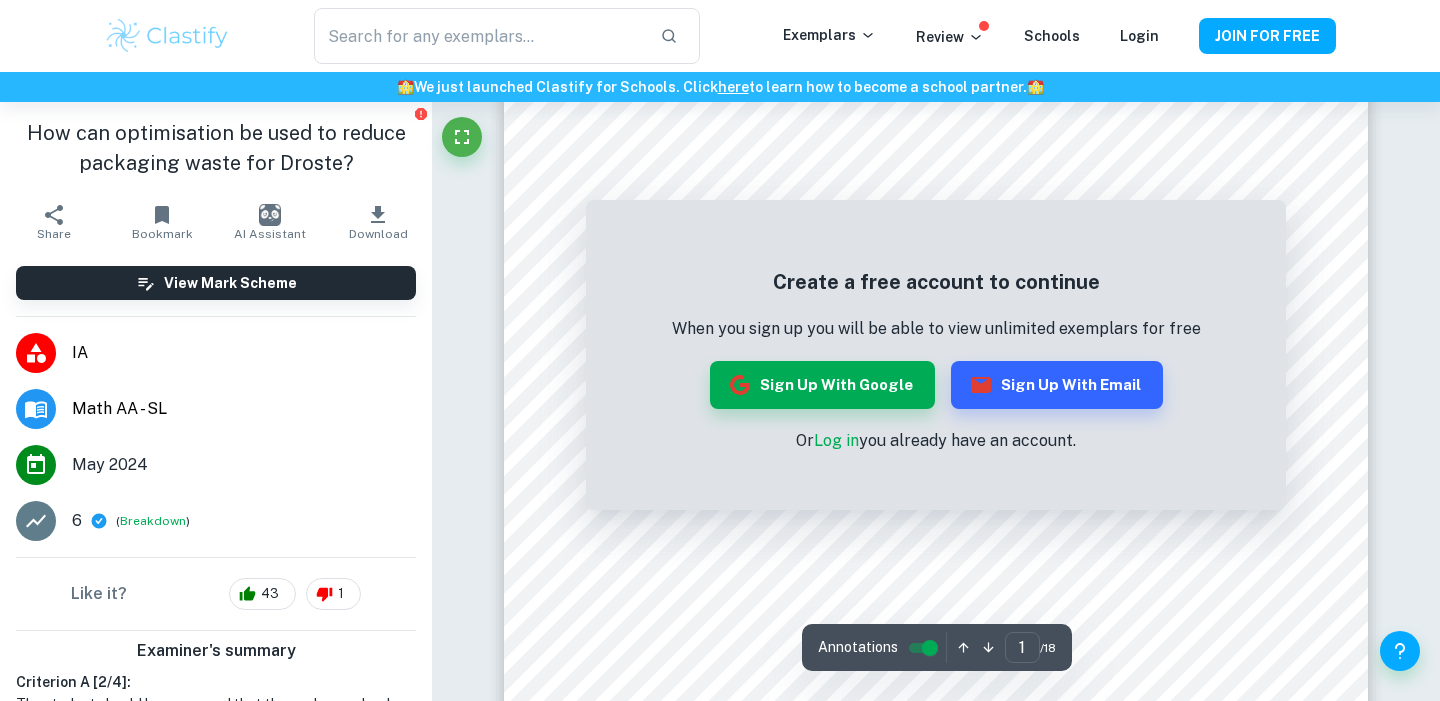 click on "Log in" at bounding box center [836, 440] 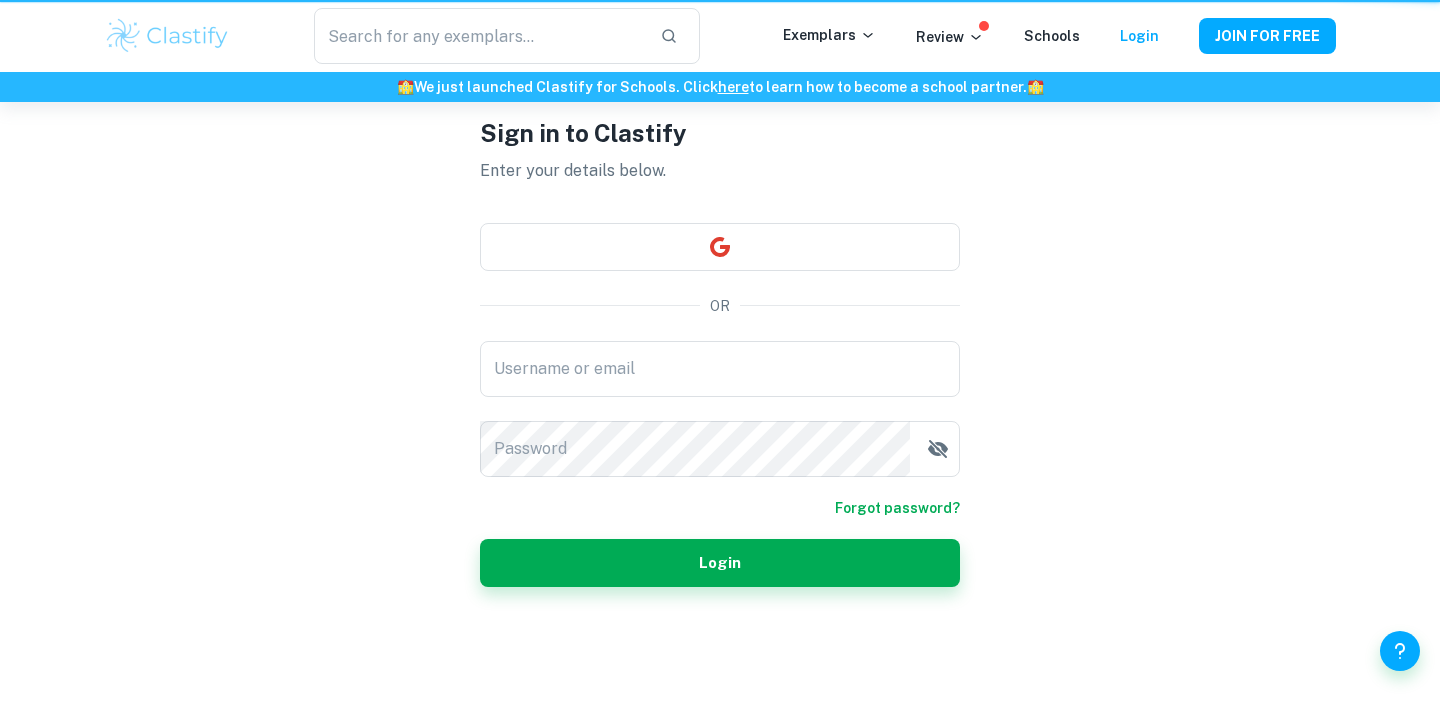 scroll, scrollTop: 0, scrollLeft: 0, axis: both 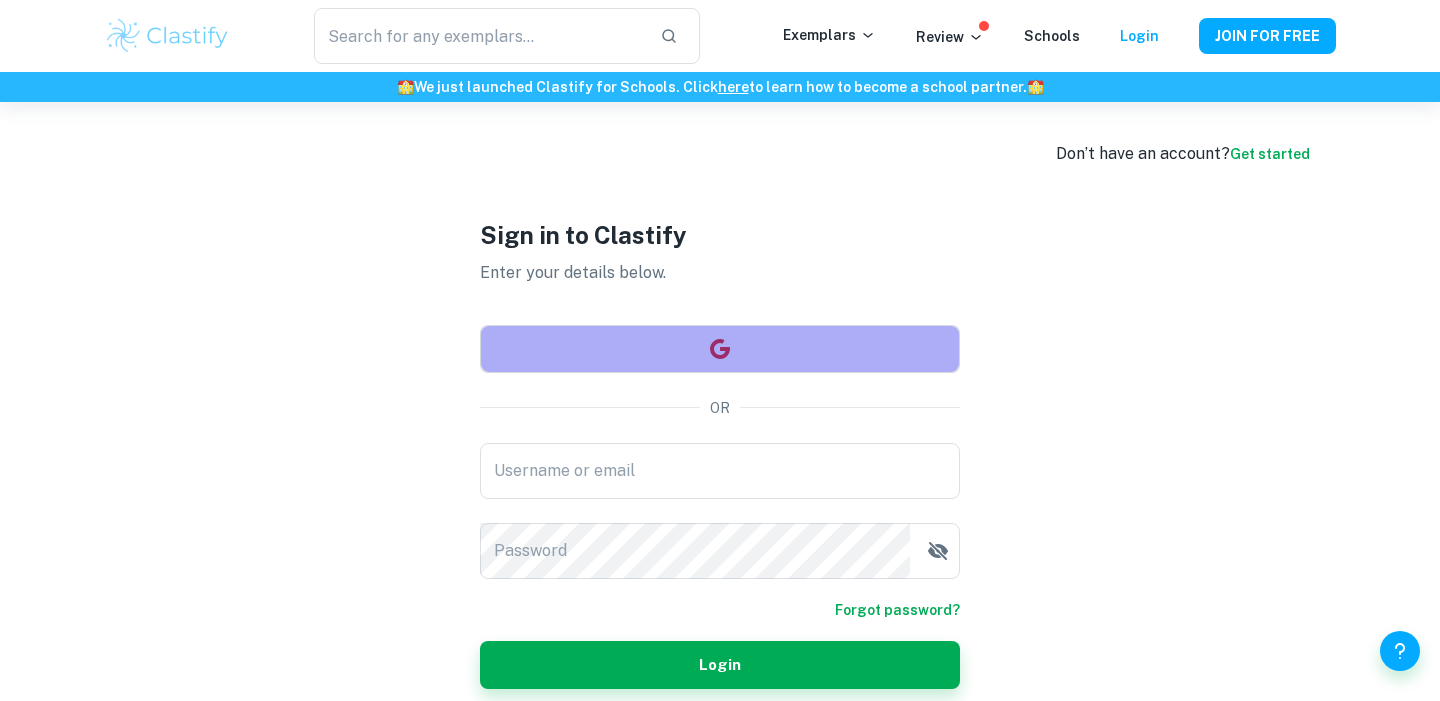 click 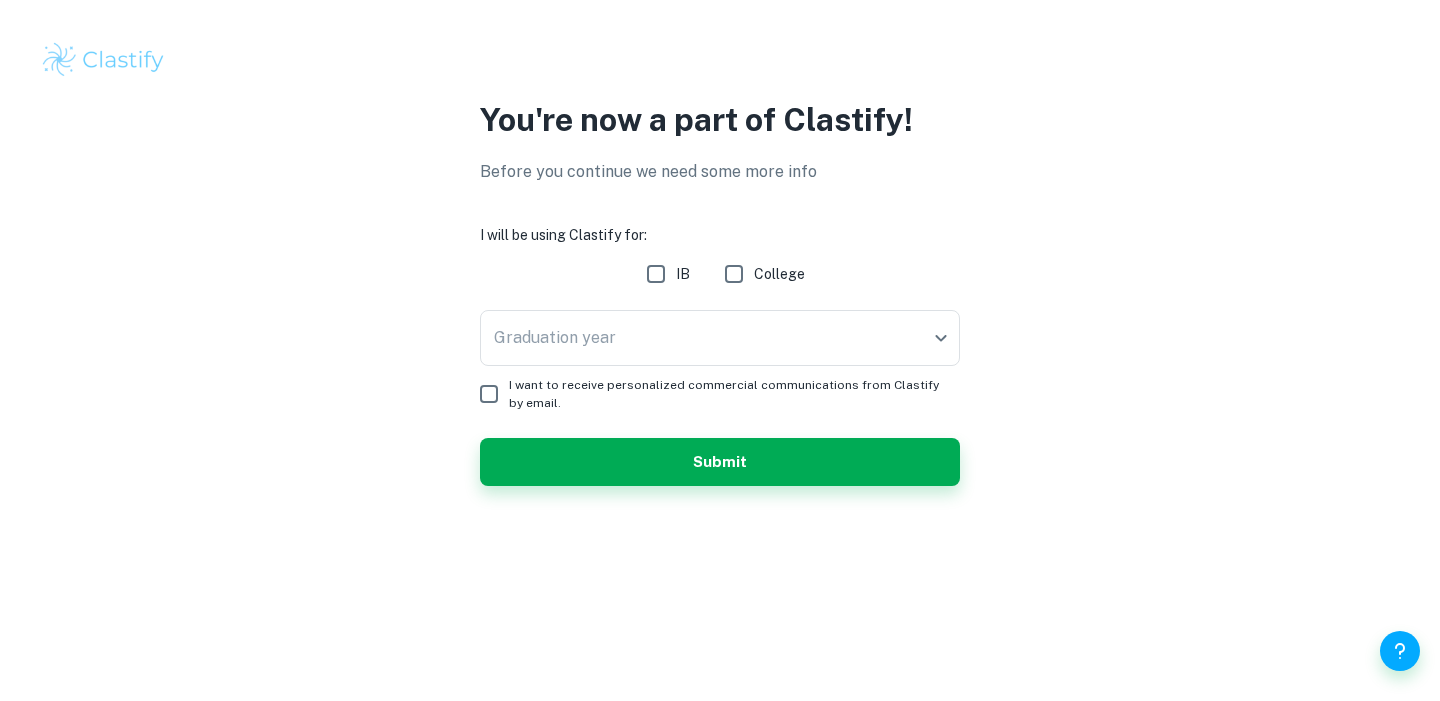 scroll, scrollTop: 0, scrollLeft: 0, axis: both 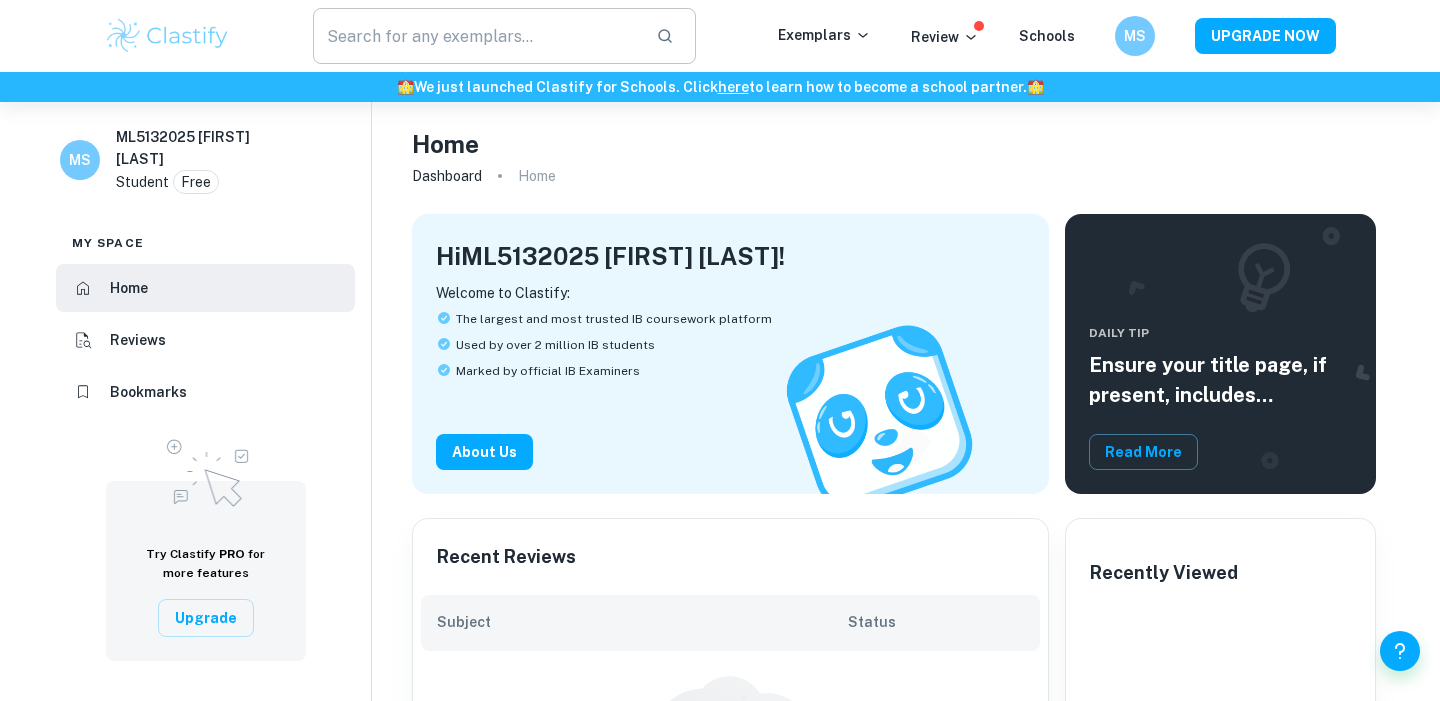 click at bounding box center [476, 36] 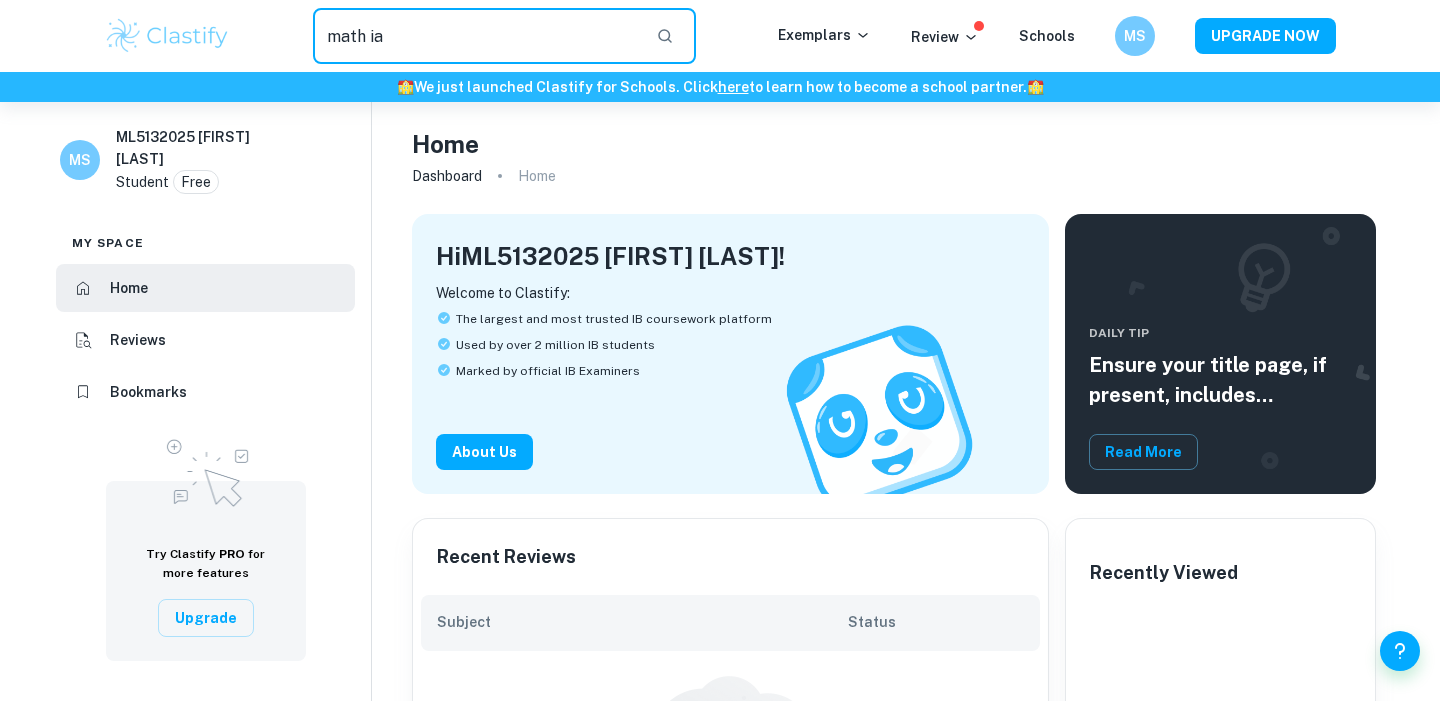 type on "math ia" 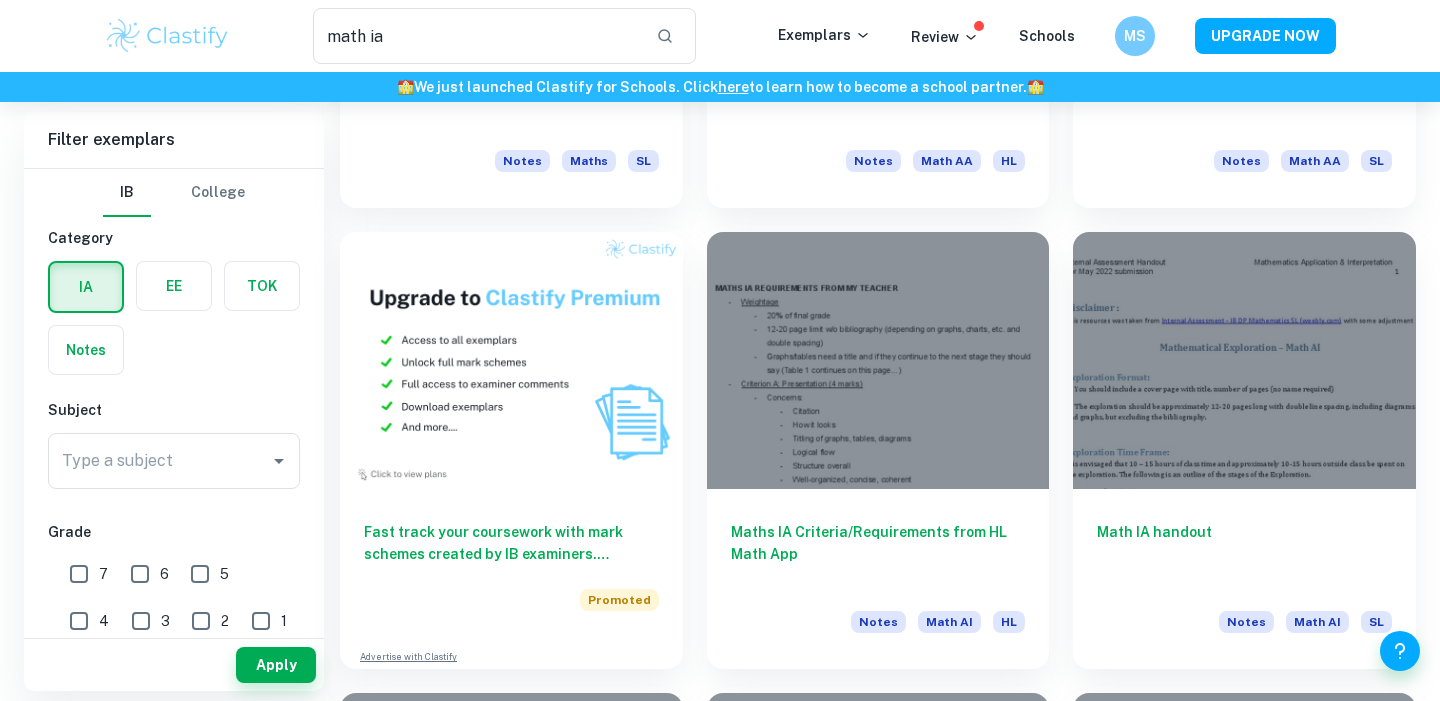 scroll, scrollTop: 1005, scrollLeft: 0, axis: vertical 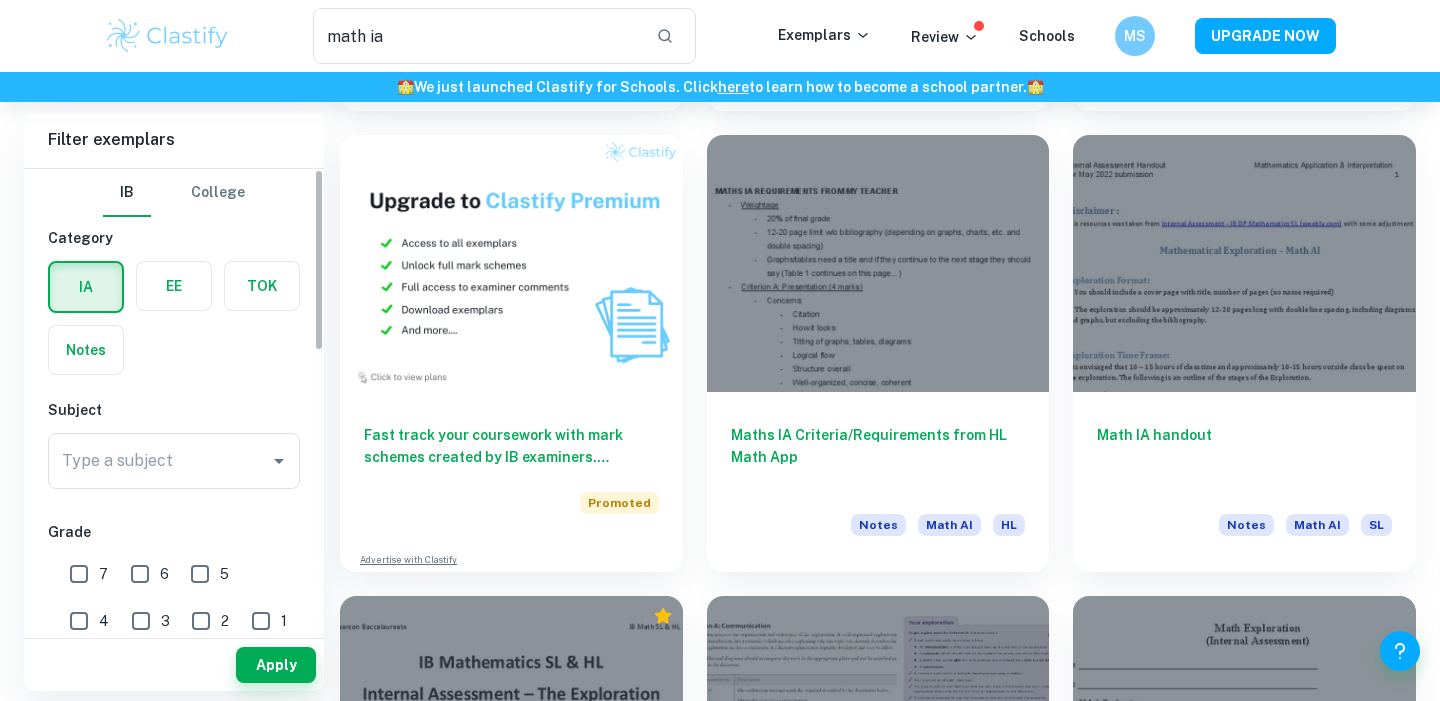 click on "College" at bounding box center (218, 193) 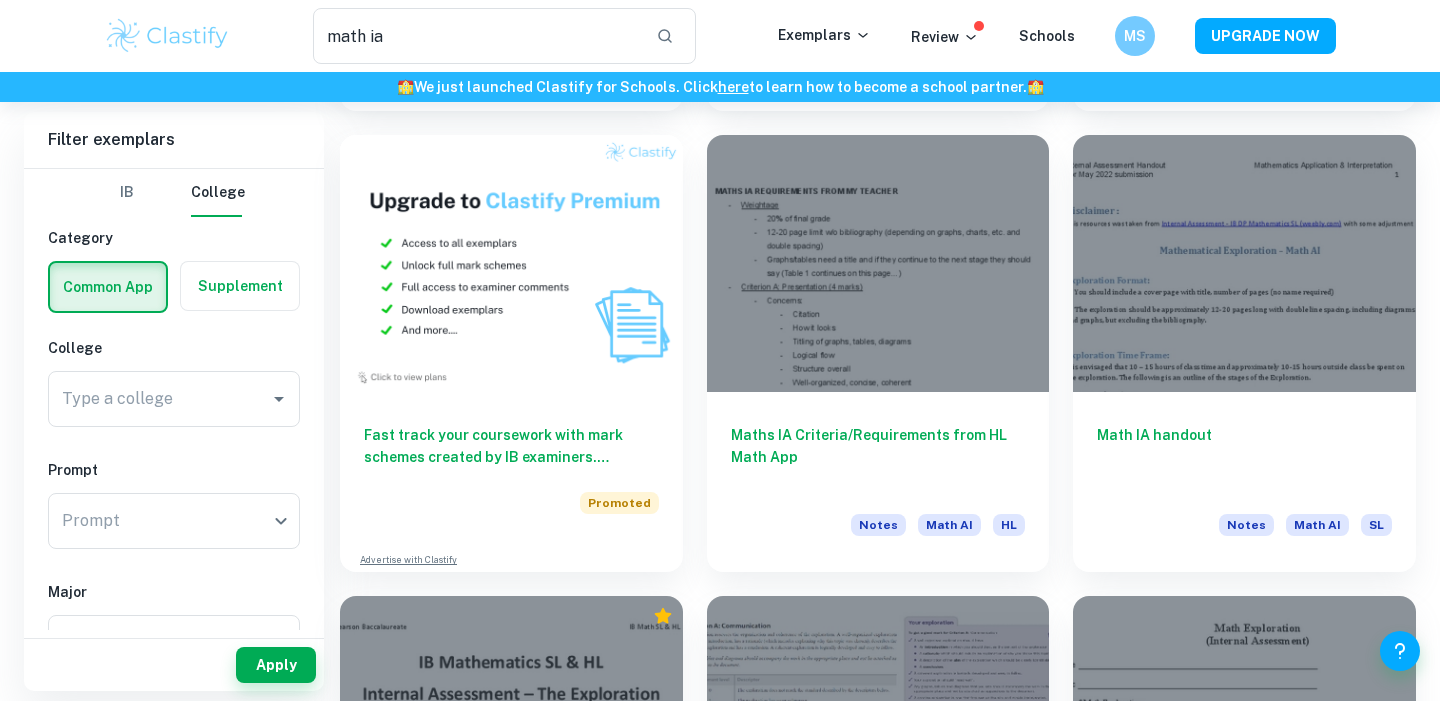 click at bounding box center (240, 286) 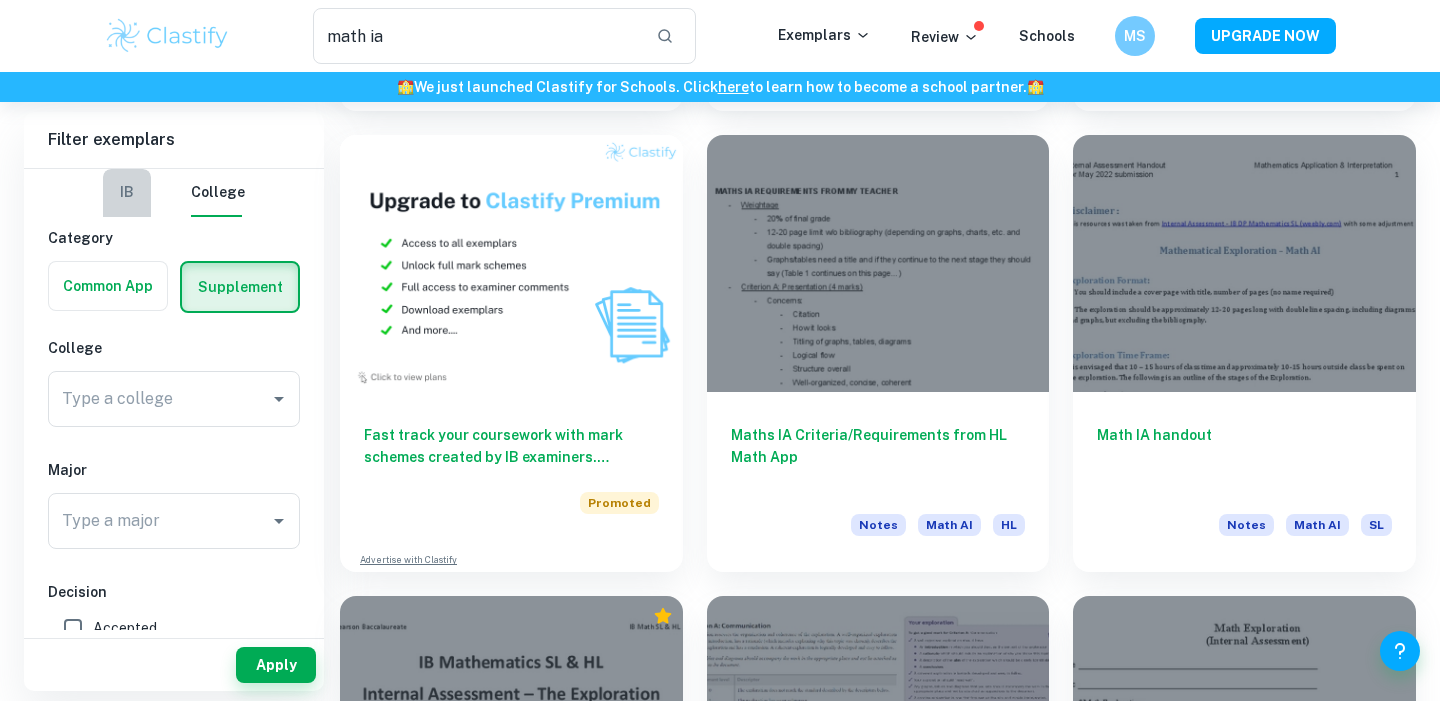 click on "IB" at bounding box center (127, 193) 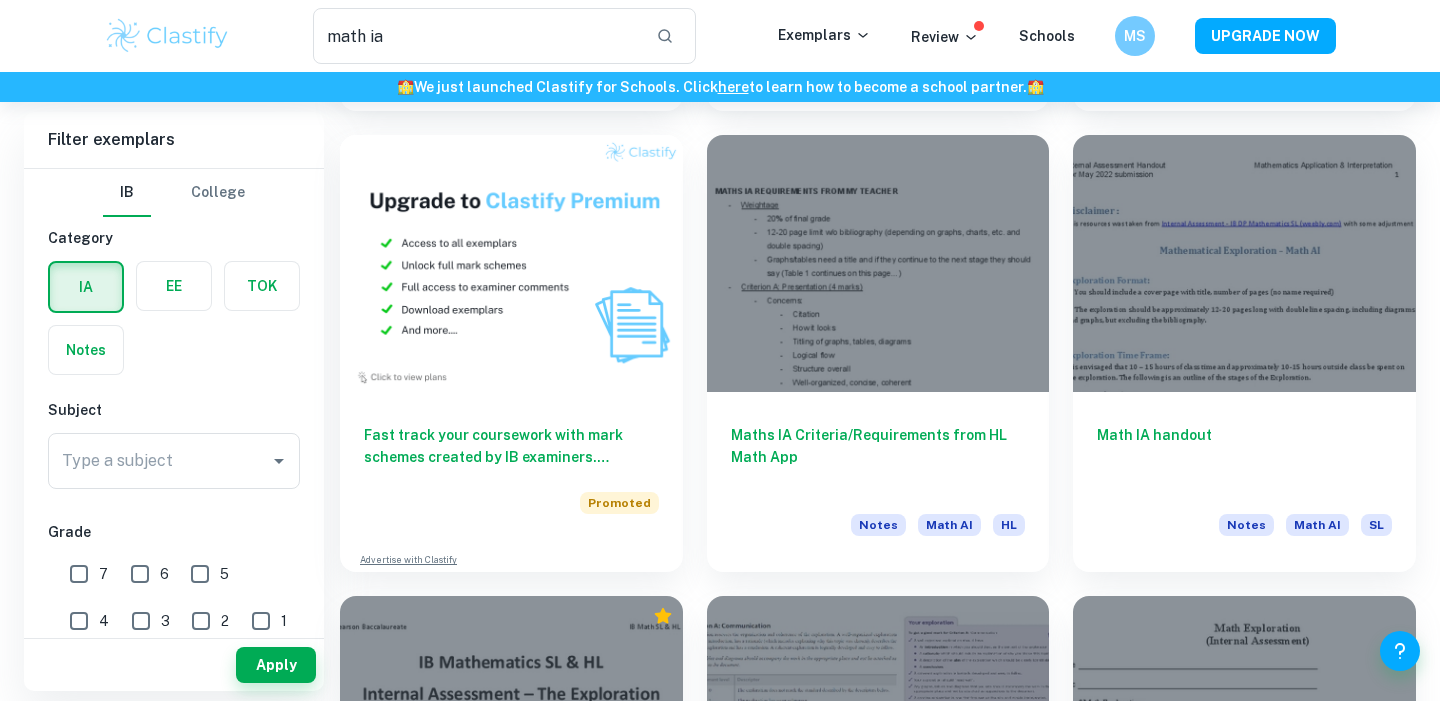click on "math ia ​ Exemplars Review Schools MS UPGRADE NOW" at bounding box center (720, 36) 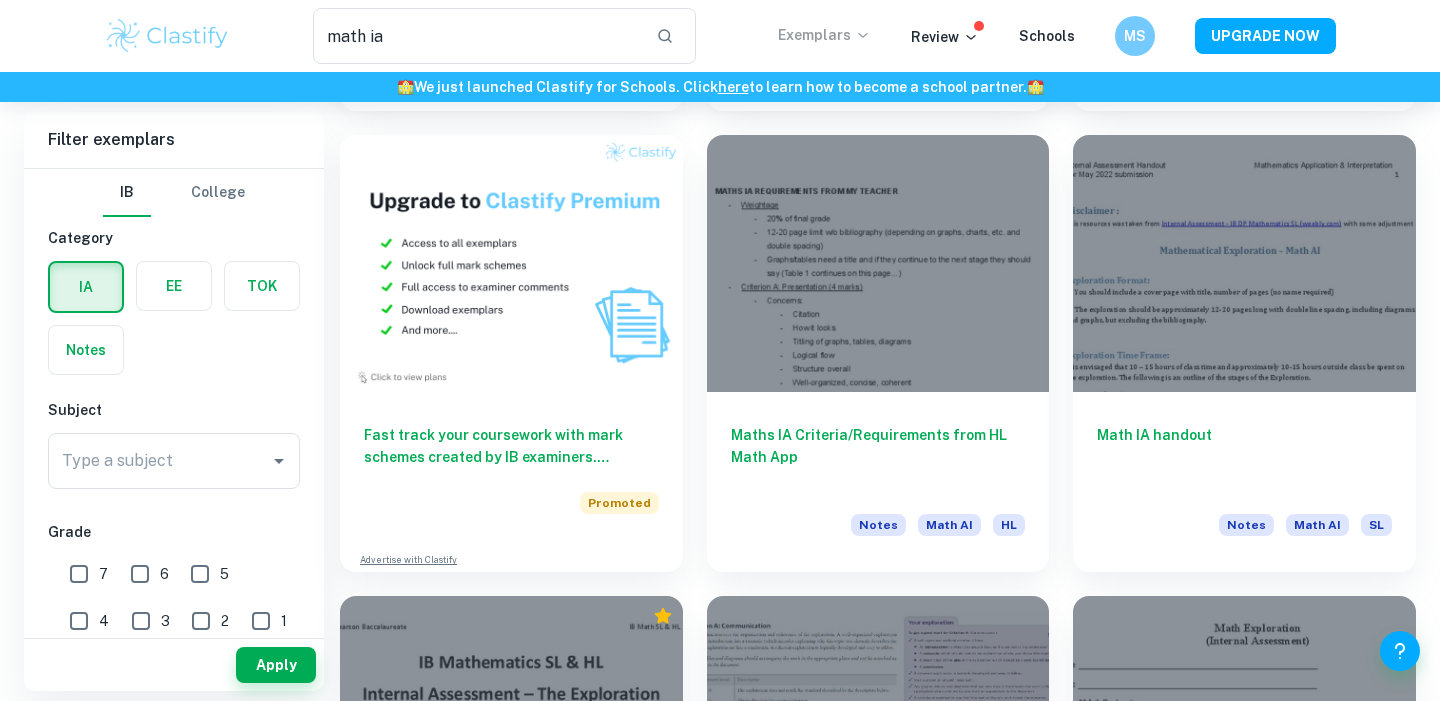 click 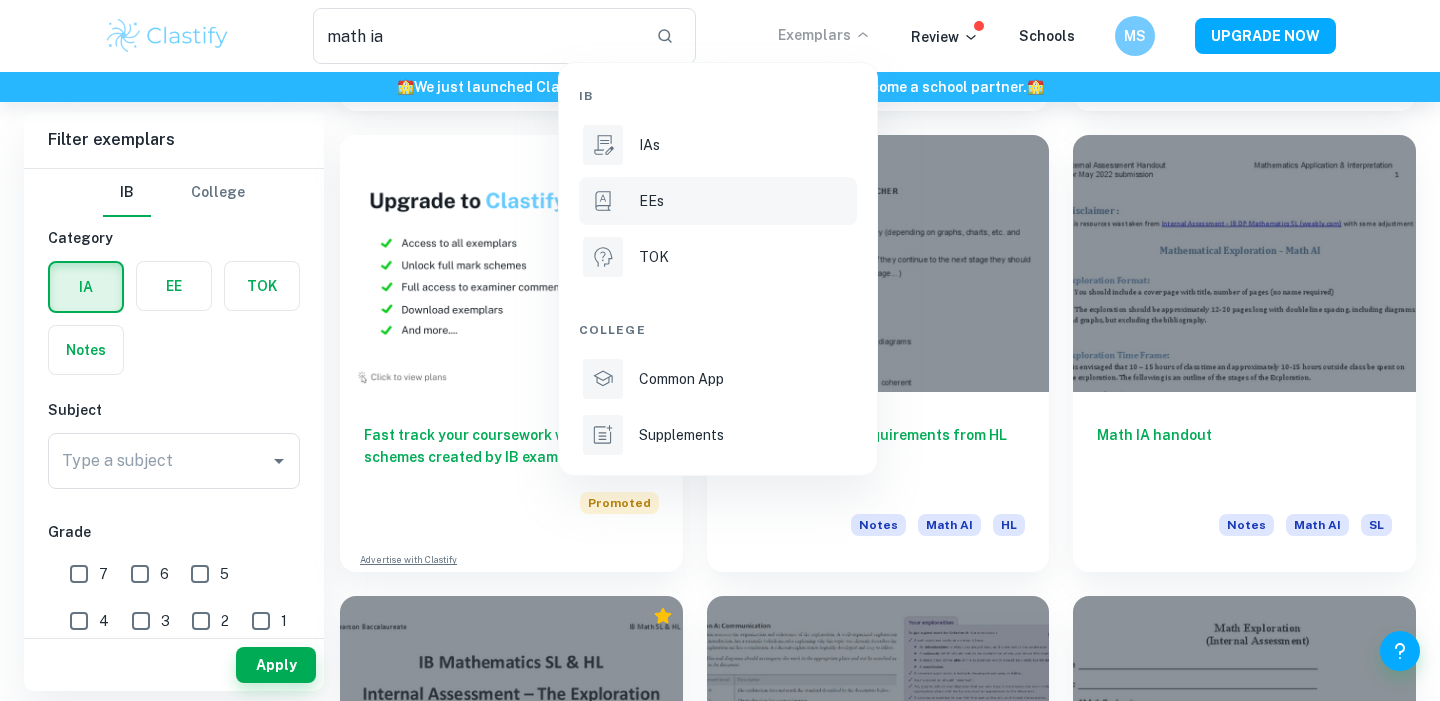 click on "EEs" at bounding box center [718, 201] 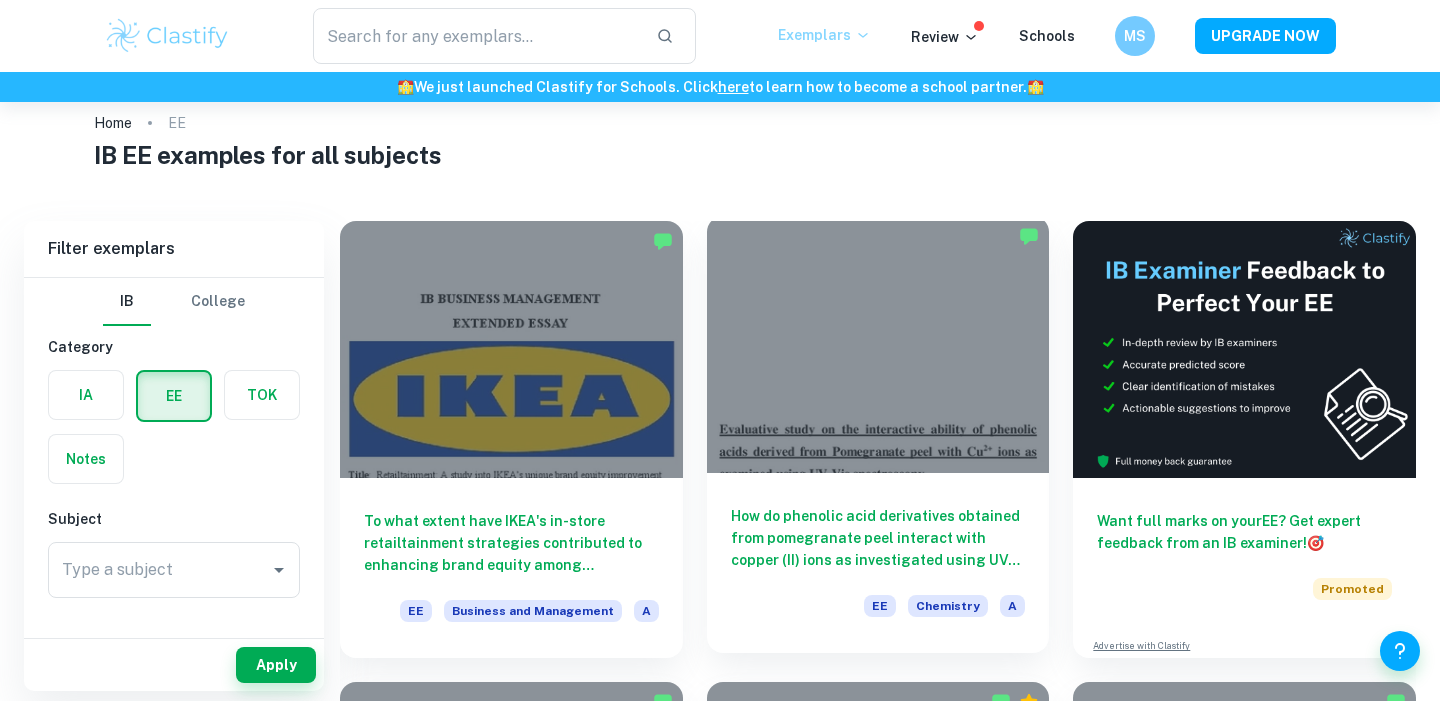 scroll, scrollTop: 35, scrollLeft: 0, axis: vertical 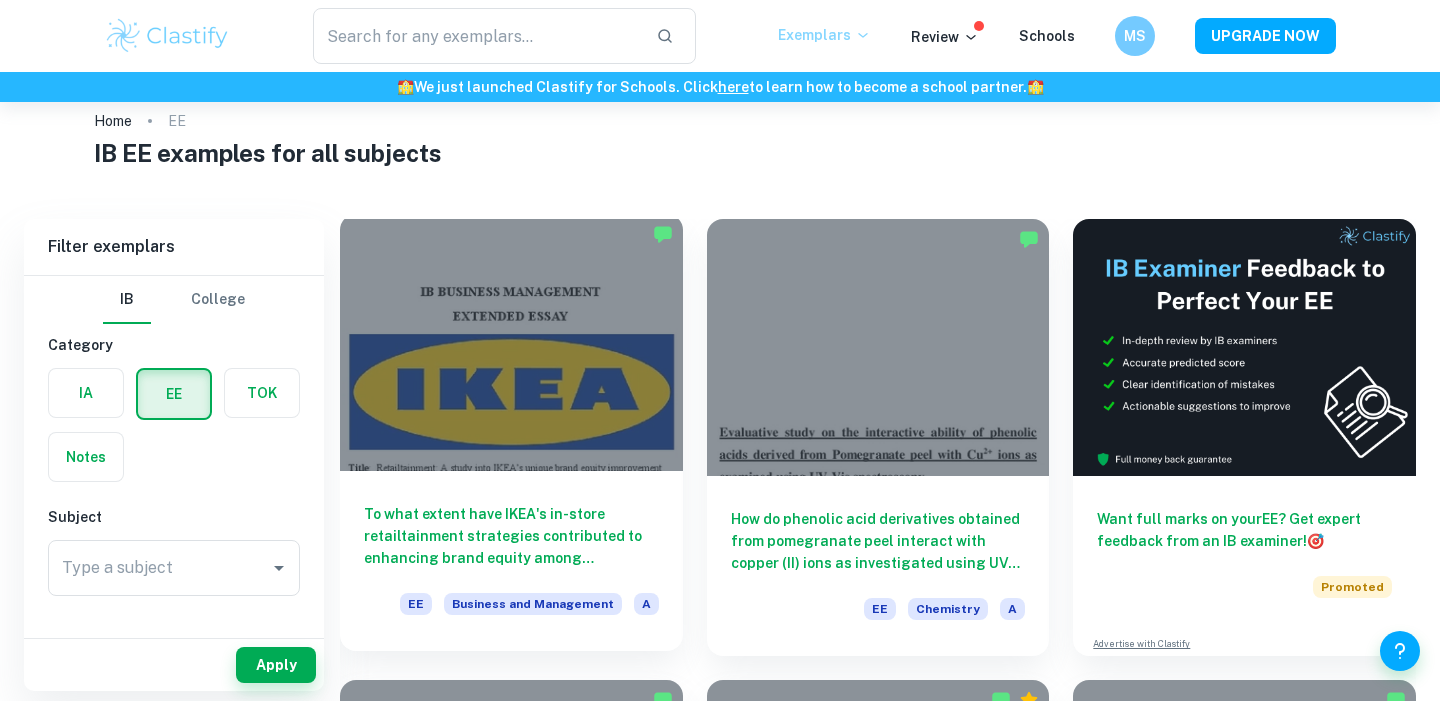 click at bounding box center (511, 342) 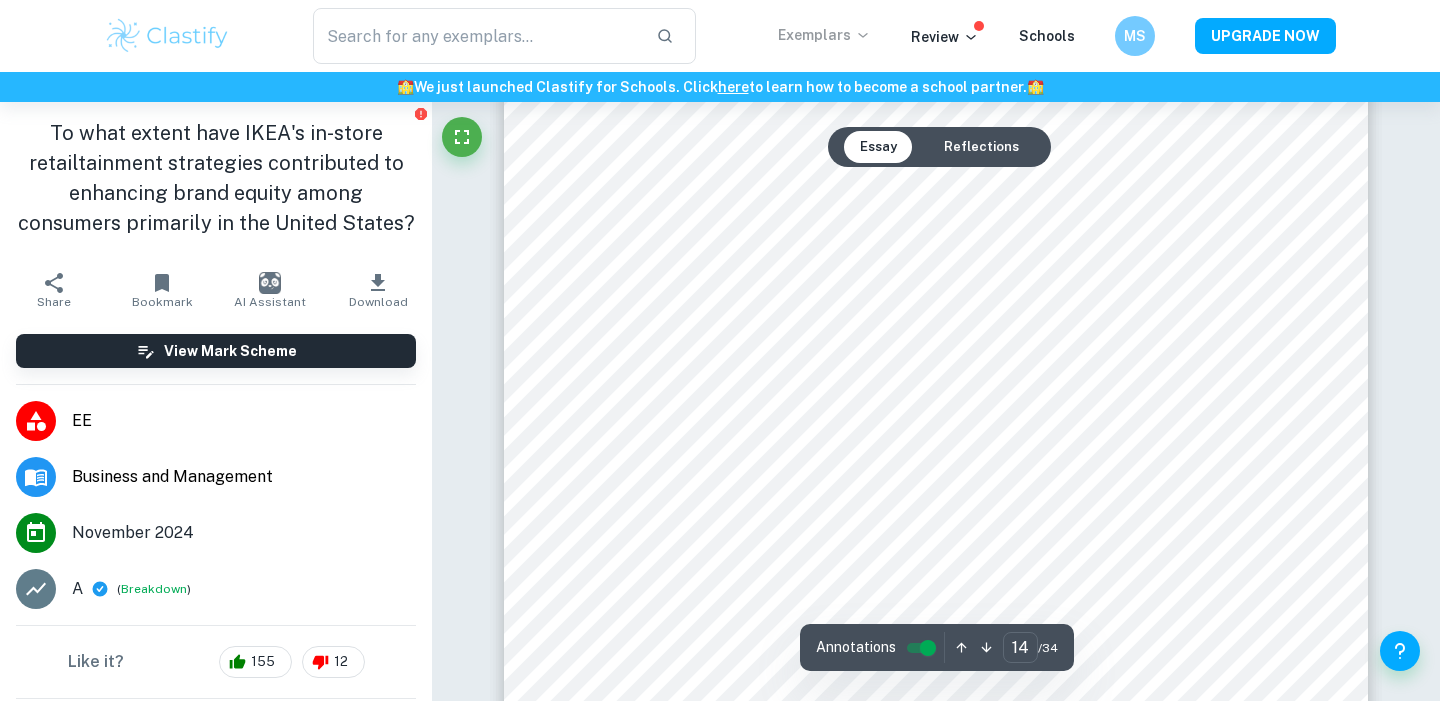 scroll, scrollTop: 16860, scrollLeft: 0, axis: vertical 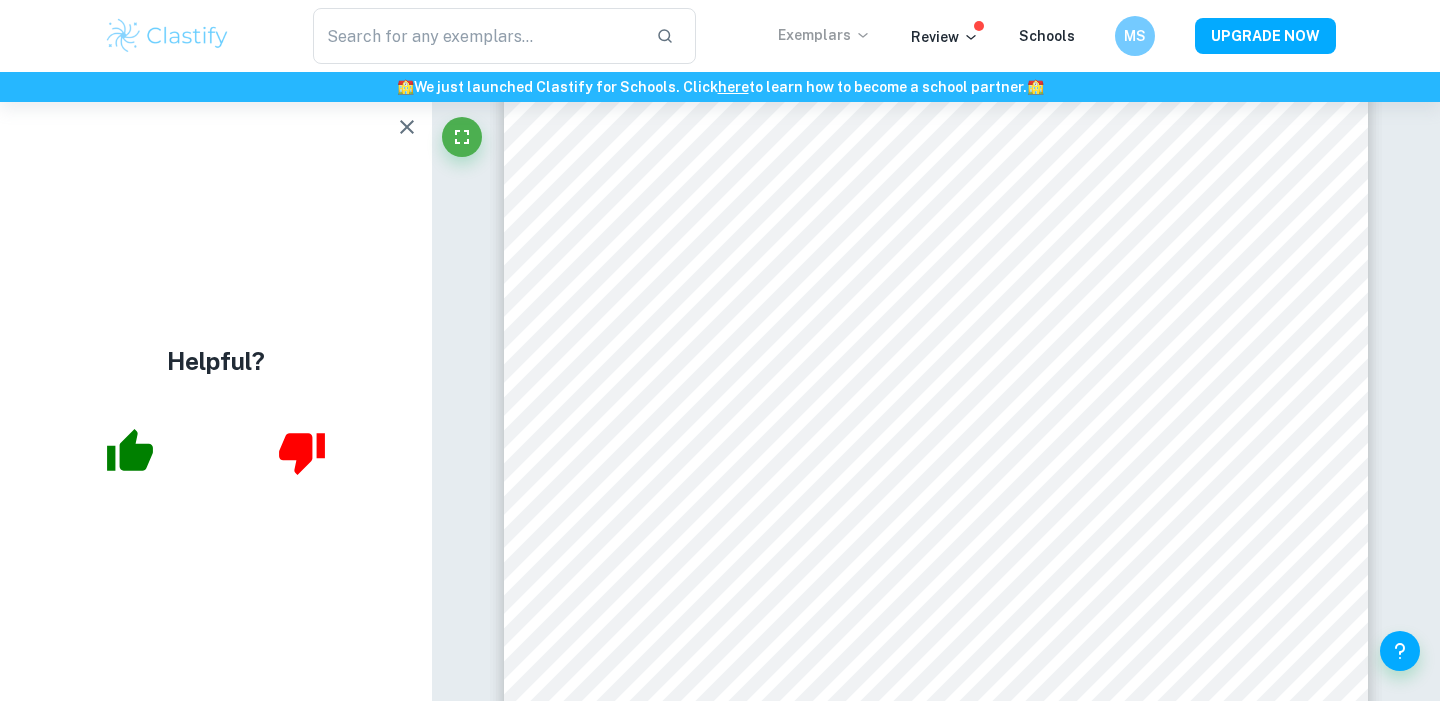 click 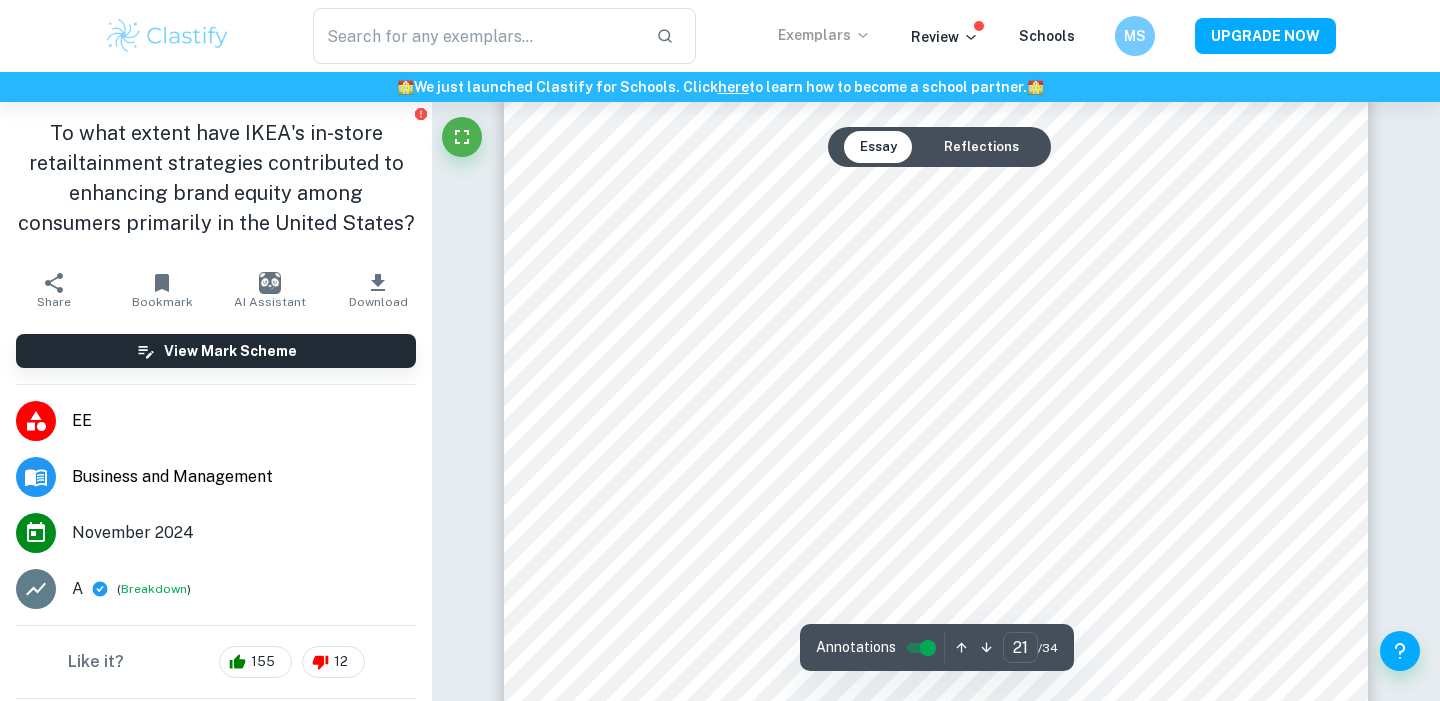 scroll, scrollTop: 25787, scrollLeft: 0, axis: vertical 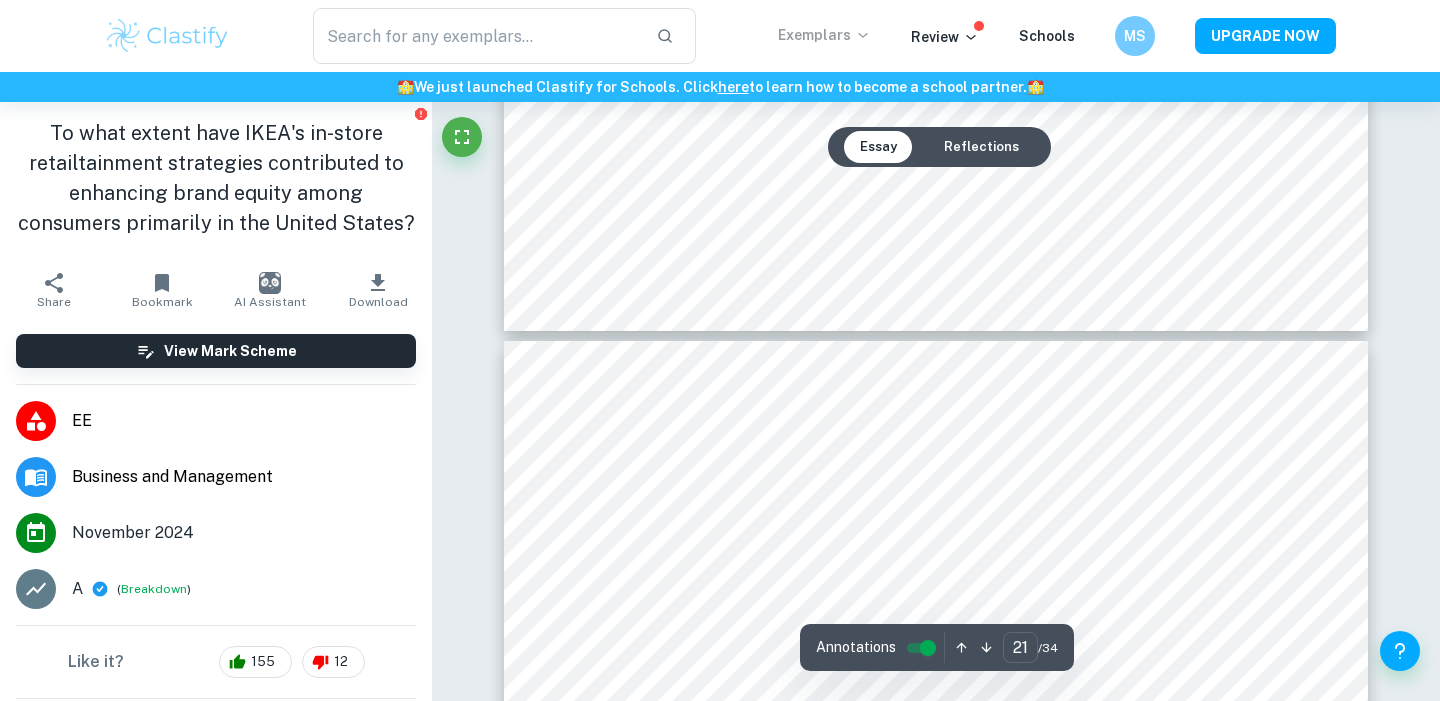 type on "22" 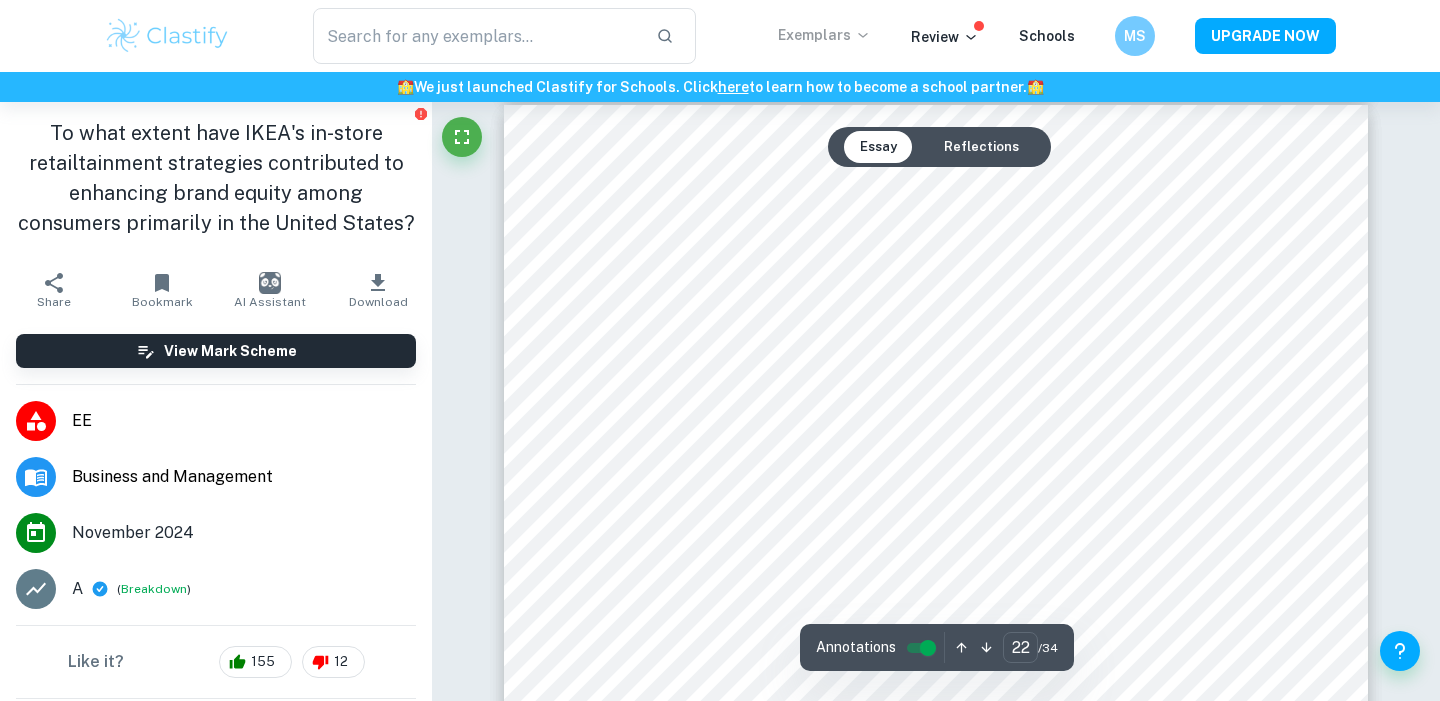 scroll, scrollTop: 26550, scrollLeft: 0, axis: vertical 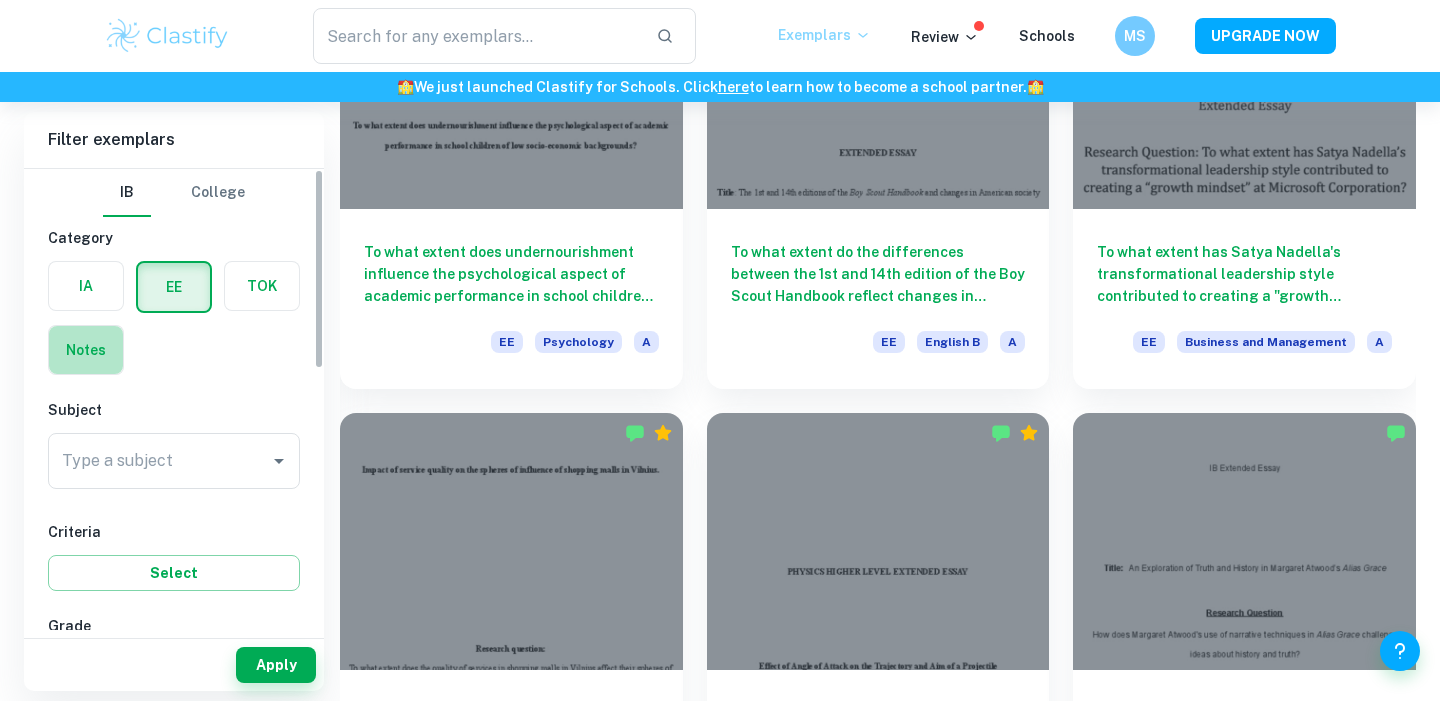 click at bounding box center (86, 350) 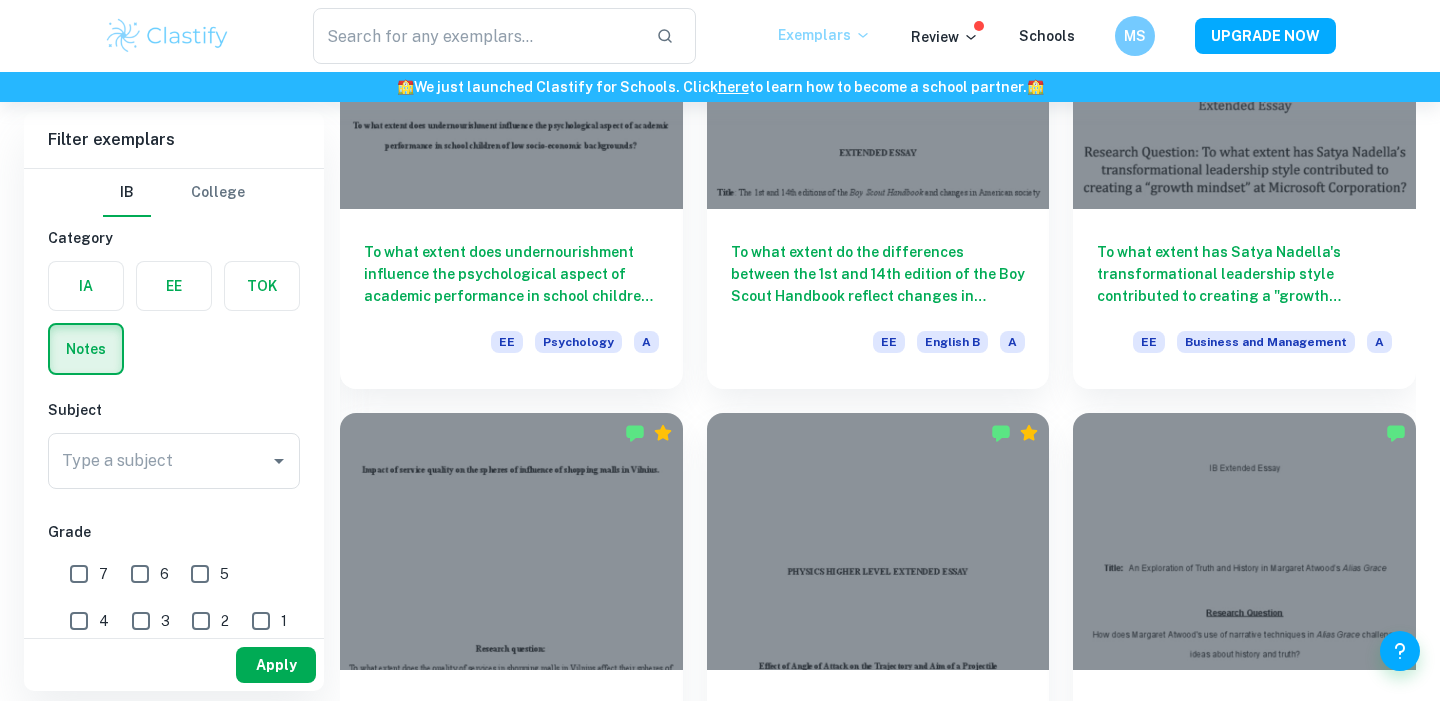 click on "Apply" at bounding box center [276, 665] 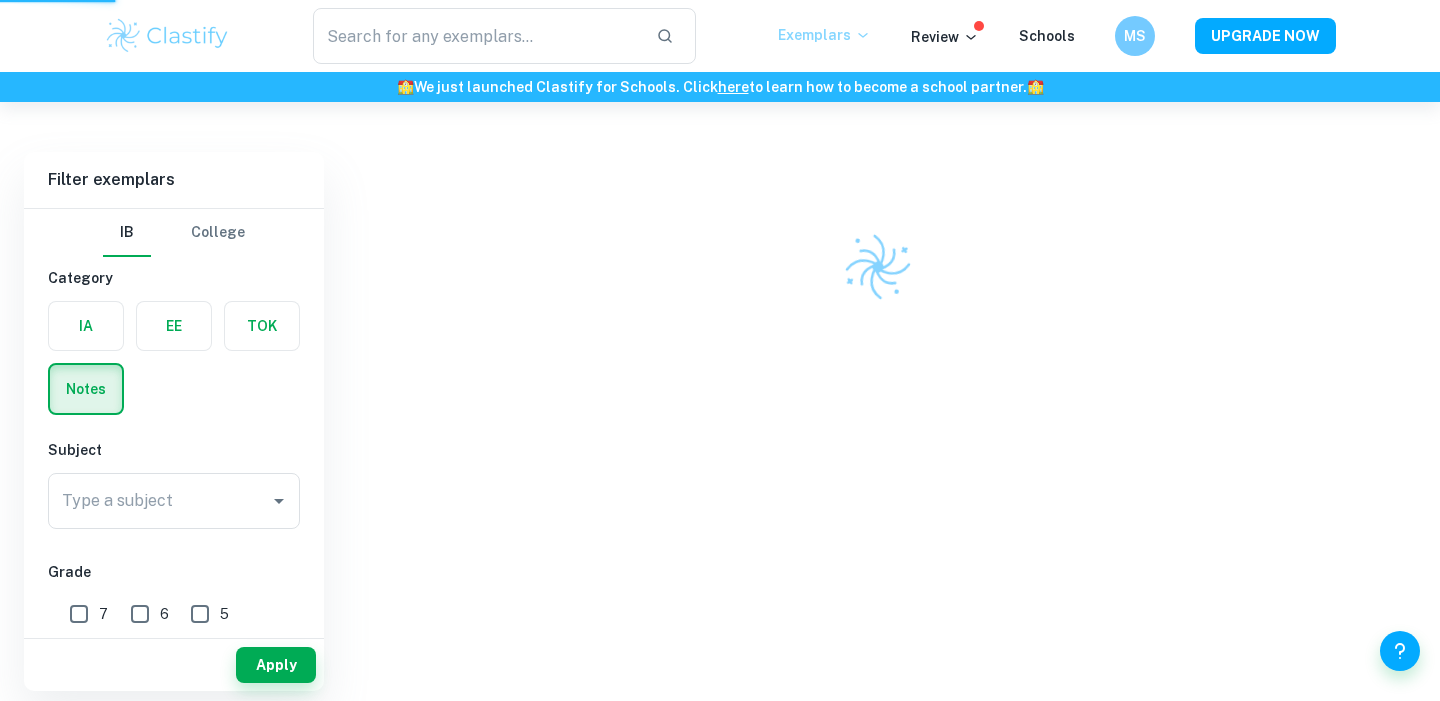 scroll, scrollTop: 102, scrollLeft: 0, axis: vertical 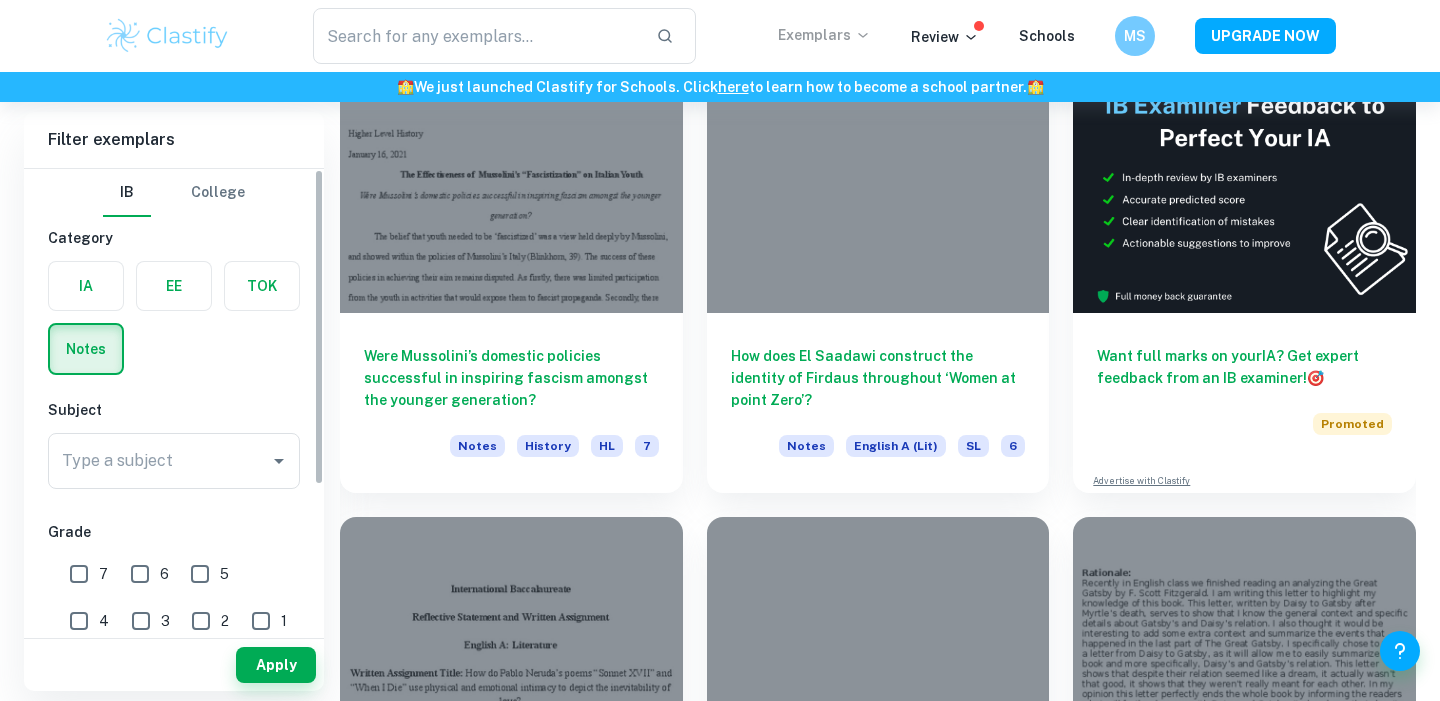 click at bounding box center (86, 286) 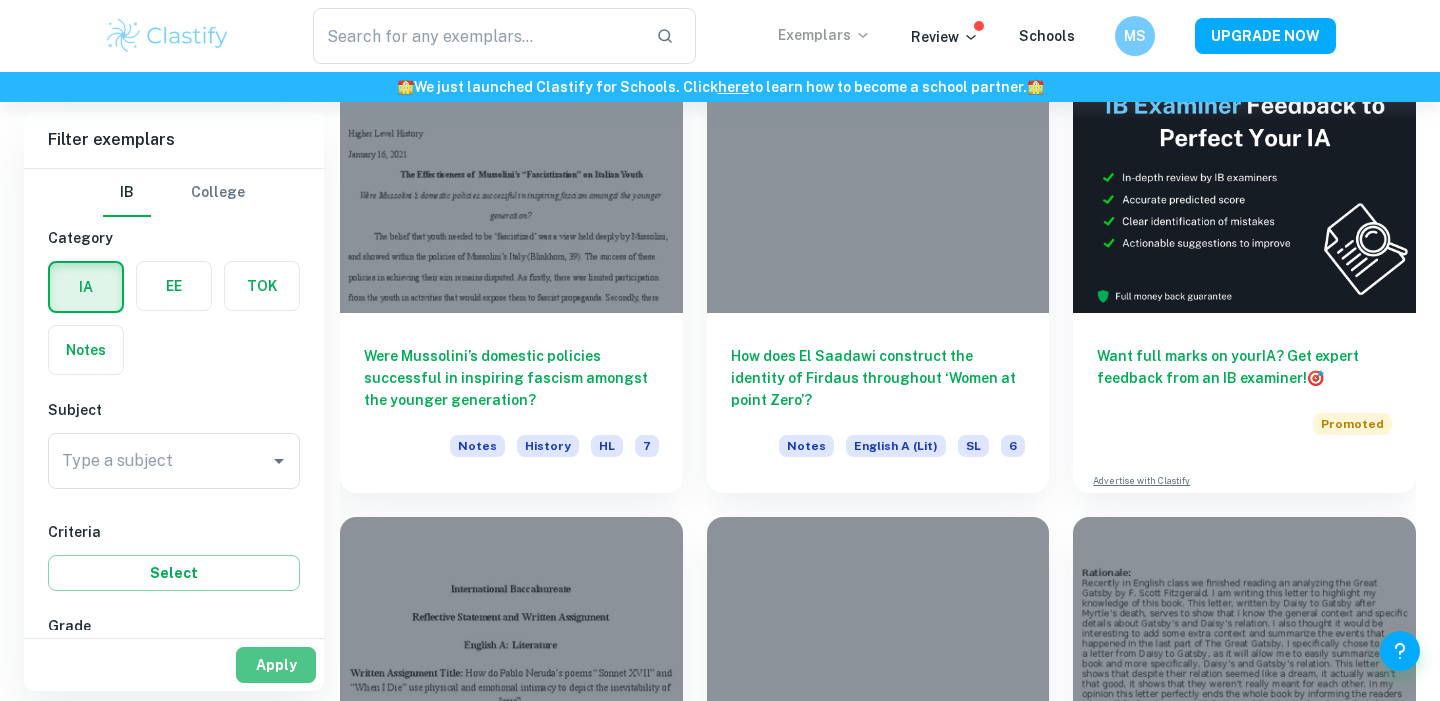 click on "Apply" at bounding box center (276, 665) 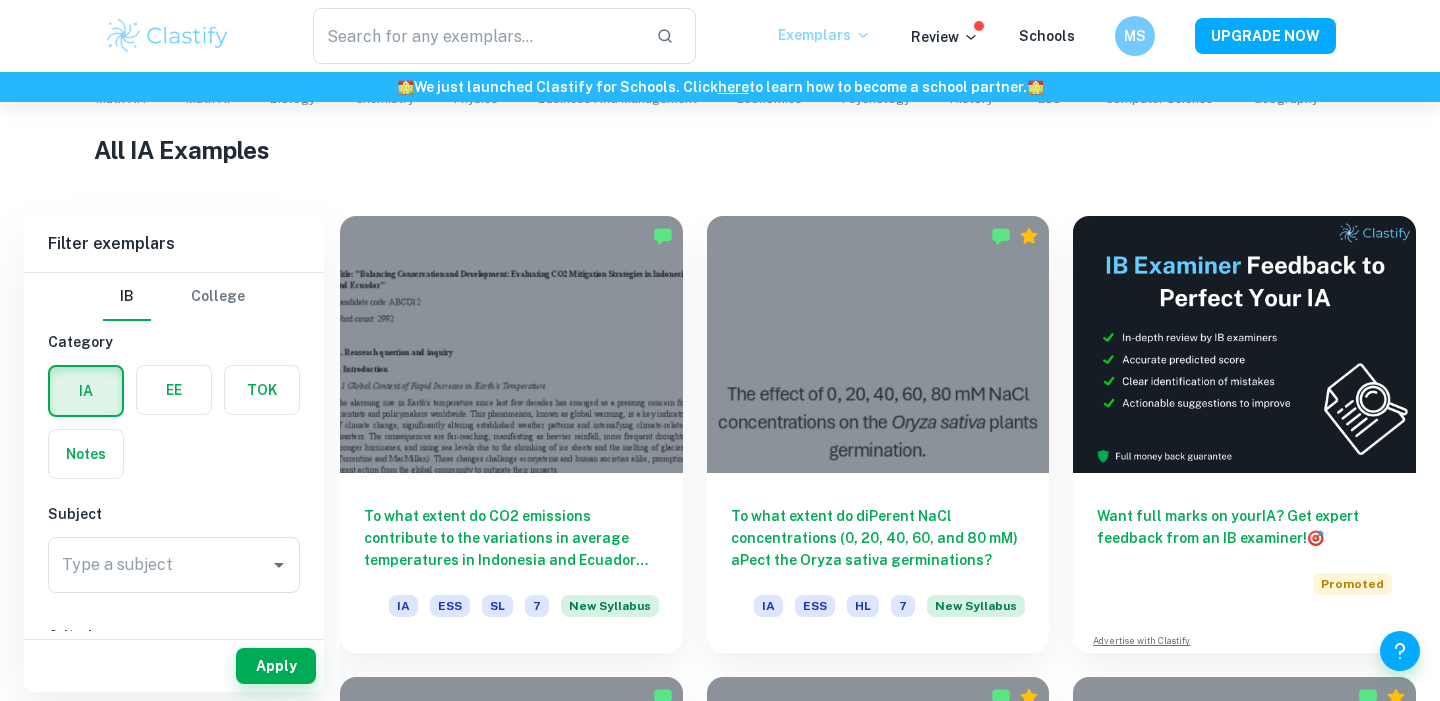 scroll, scrollTop: 464, scrollLeft: 0, axis: vertical 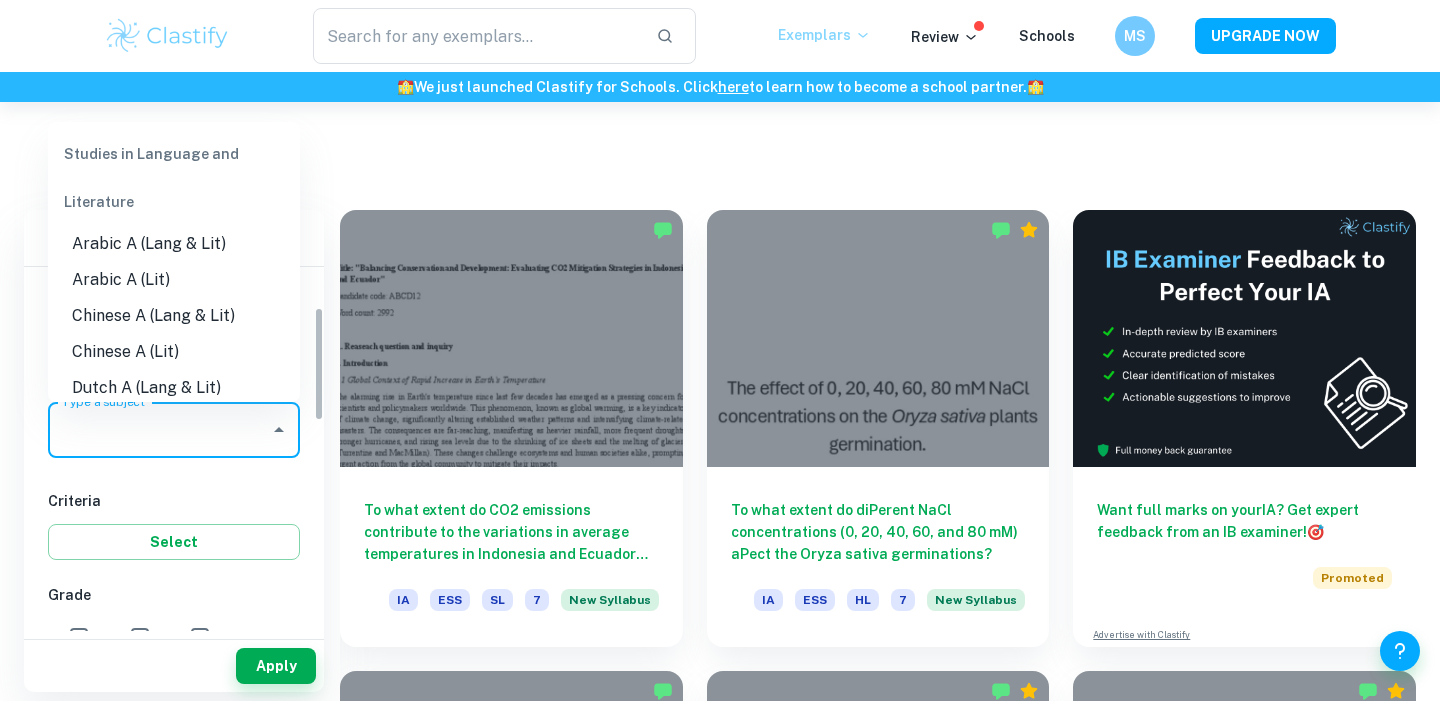 click on "Type a subject" at bounding box center (159, 430) 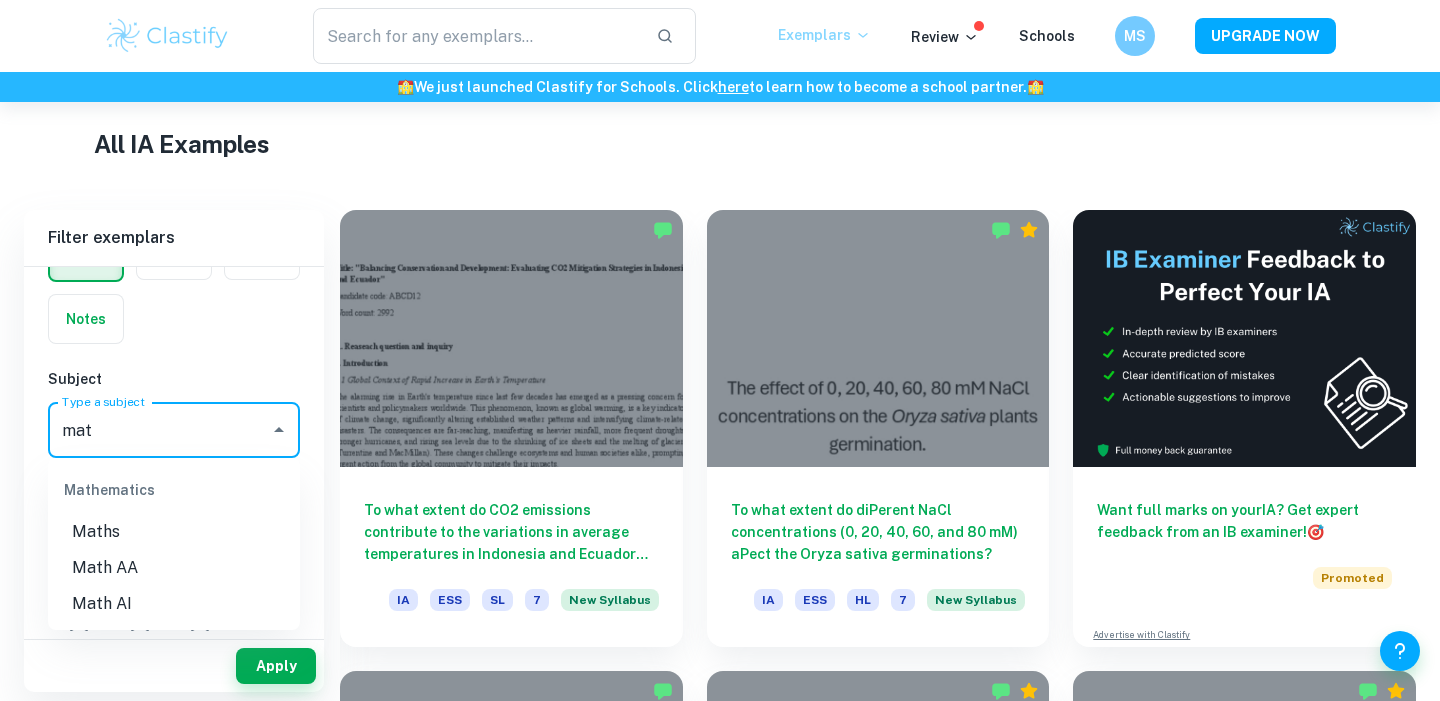 click on "Math AA" at bounding box center [174, 568] 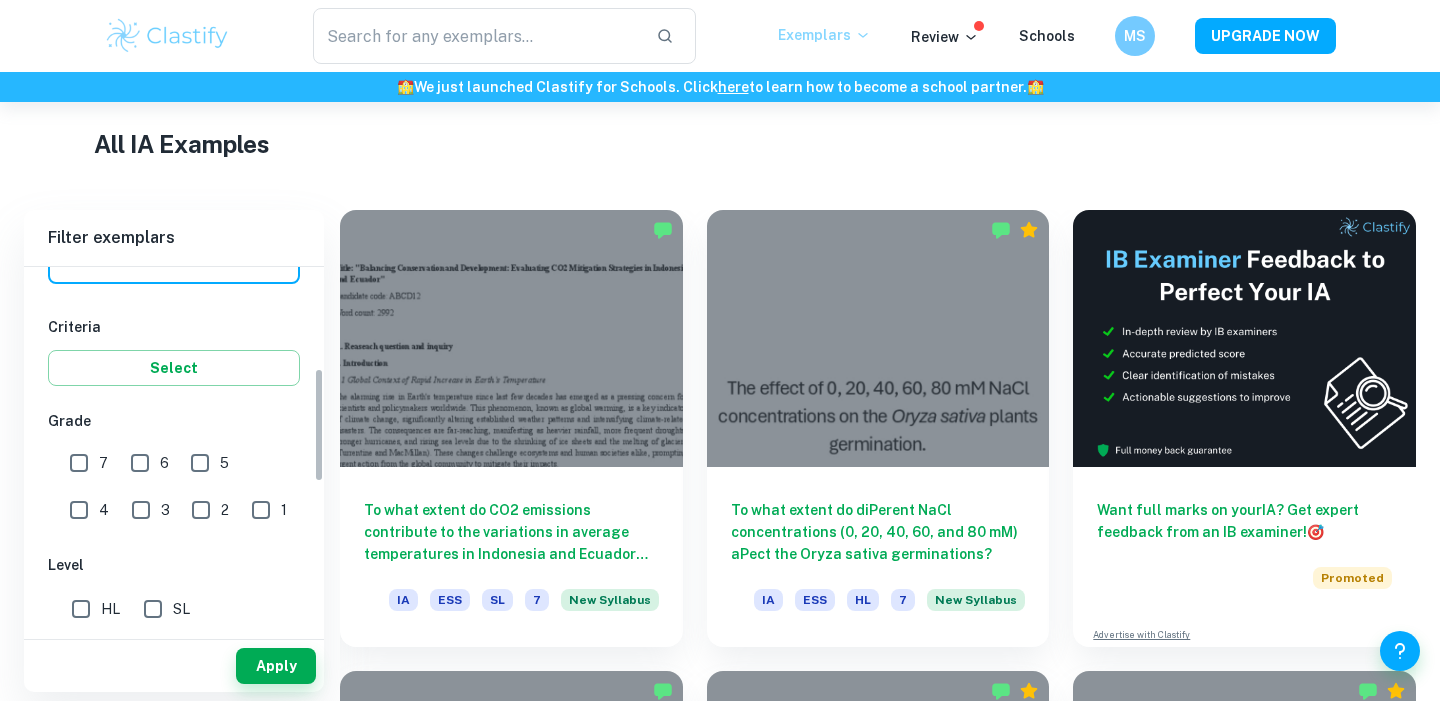 scroll, scrollTop: 321, scrollLeft: 0, axis: vertical 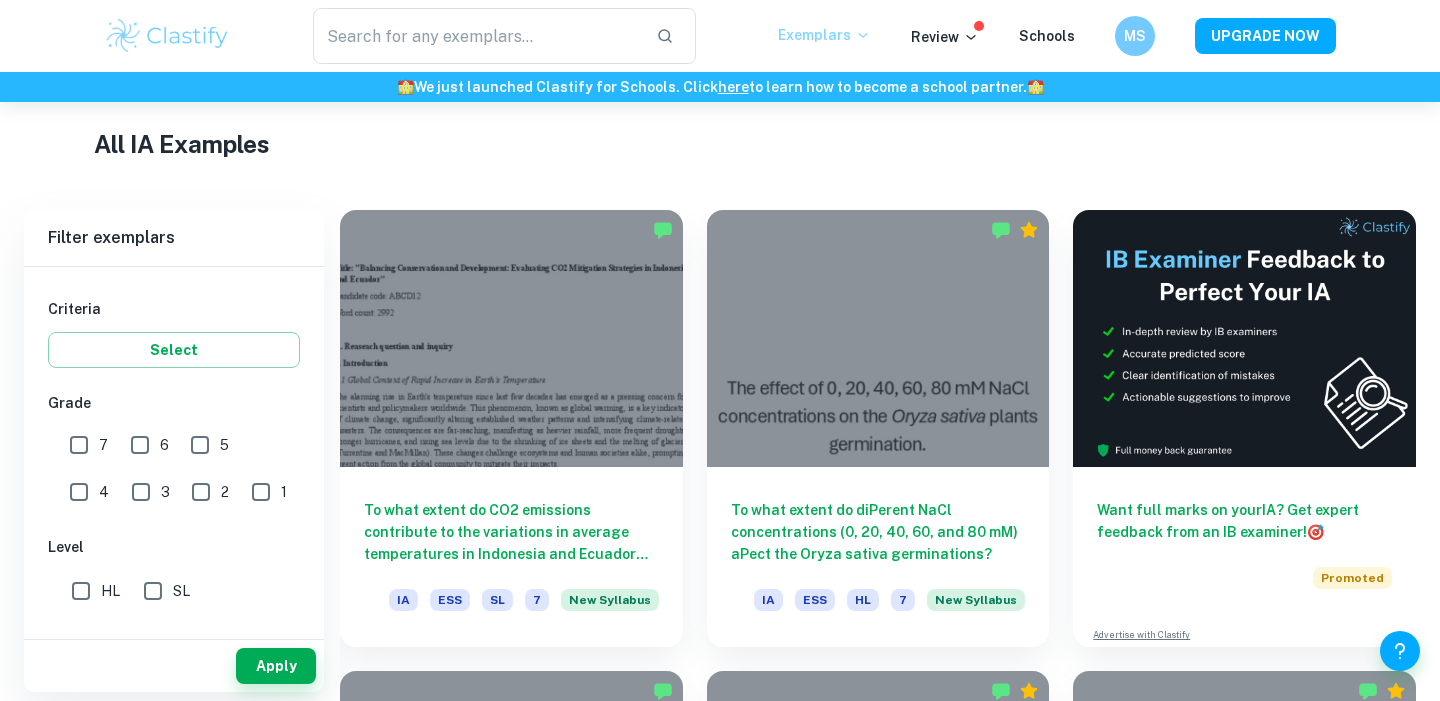 type on "Math AA" 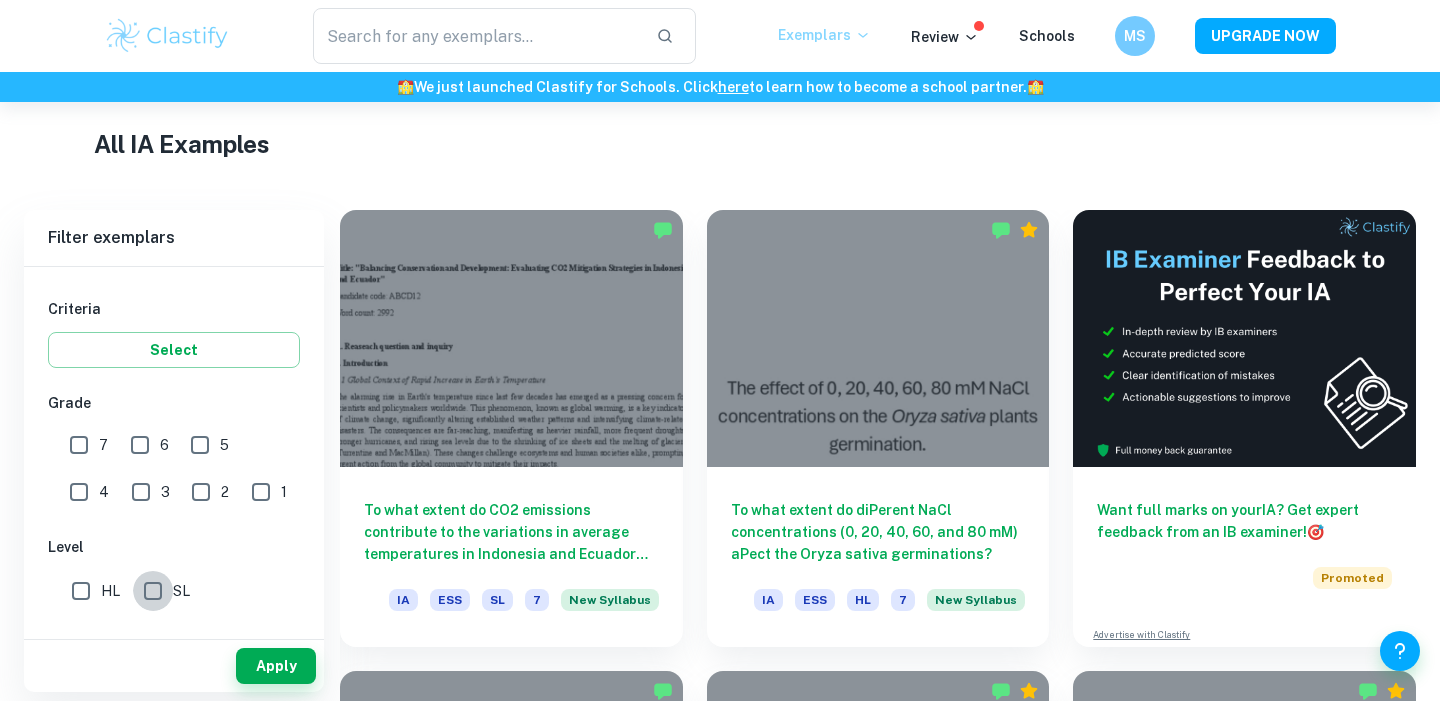 click on "SL" at bounding box center [153, 591] 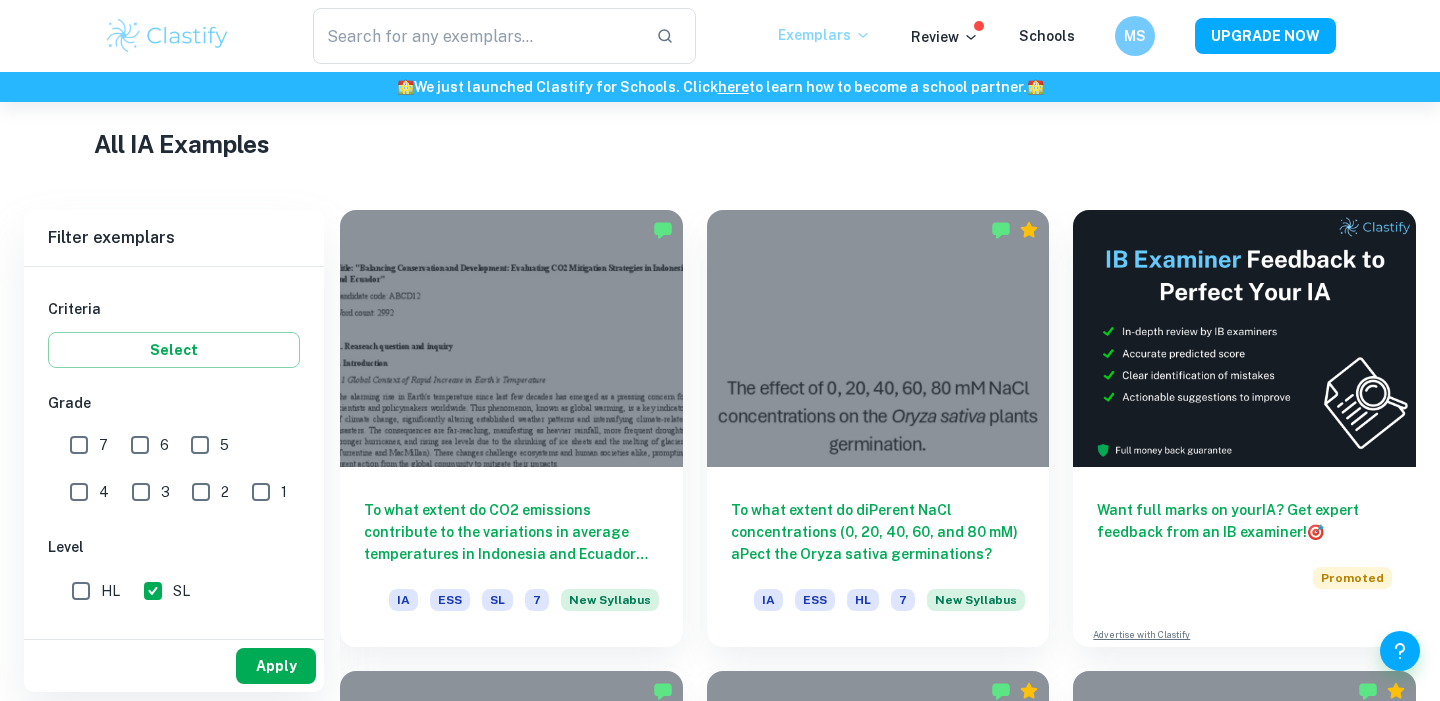 click on "Apply" at bounding box center (276, 666) 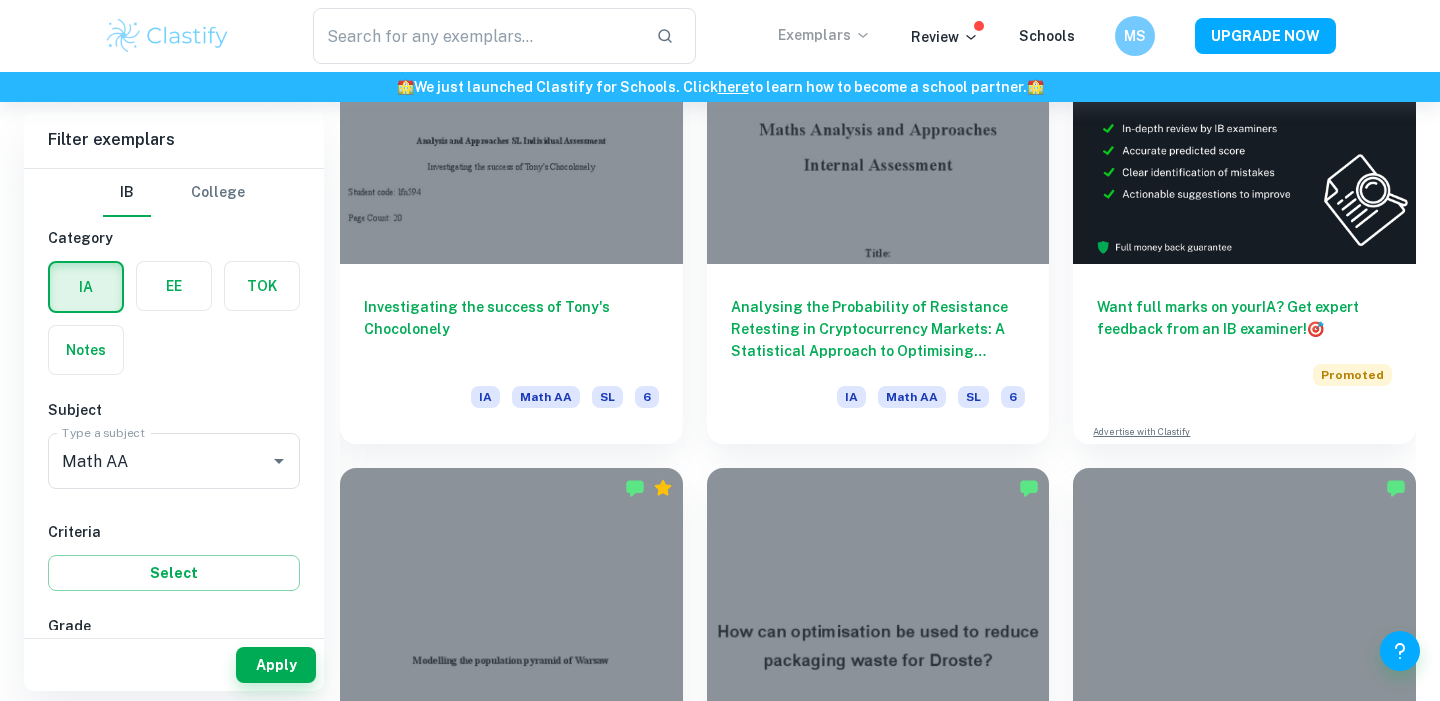 scroll, scrollTop: 654, scrollLeft: 0, axis: vertical 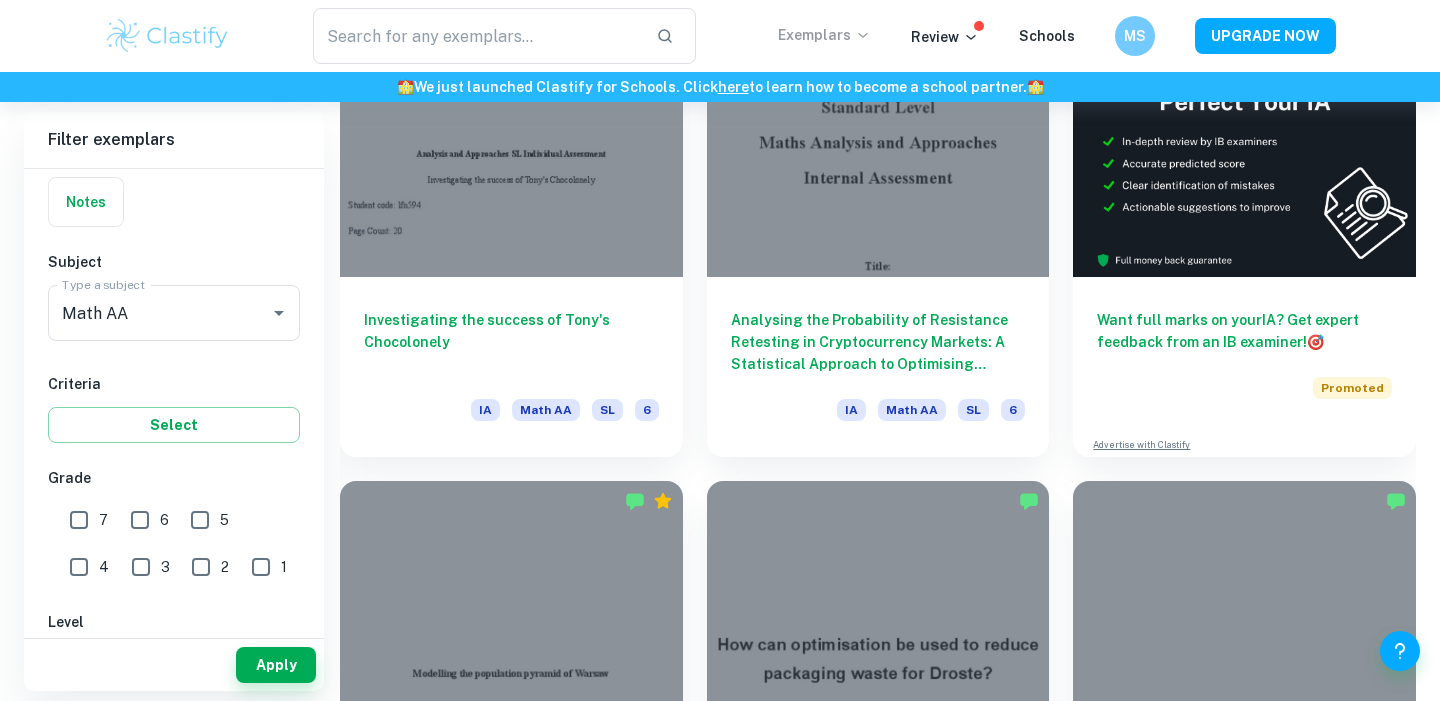 click on "7" at bounding box center [79, 520] 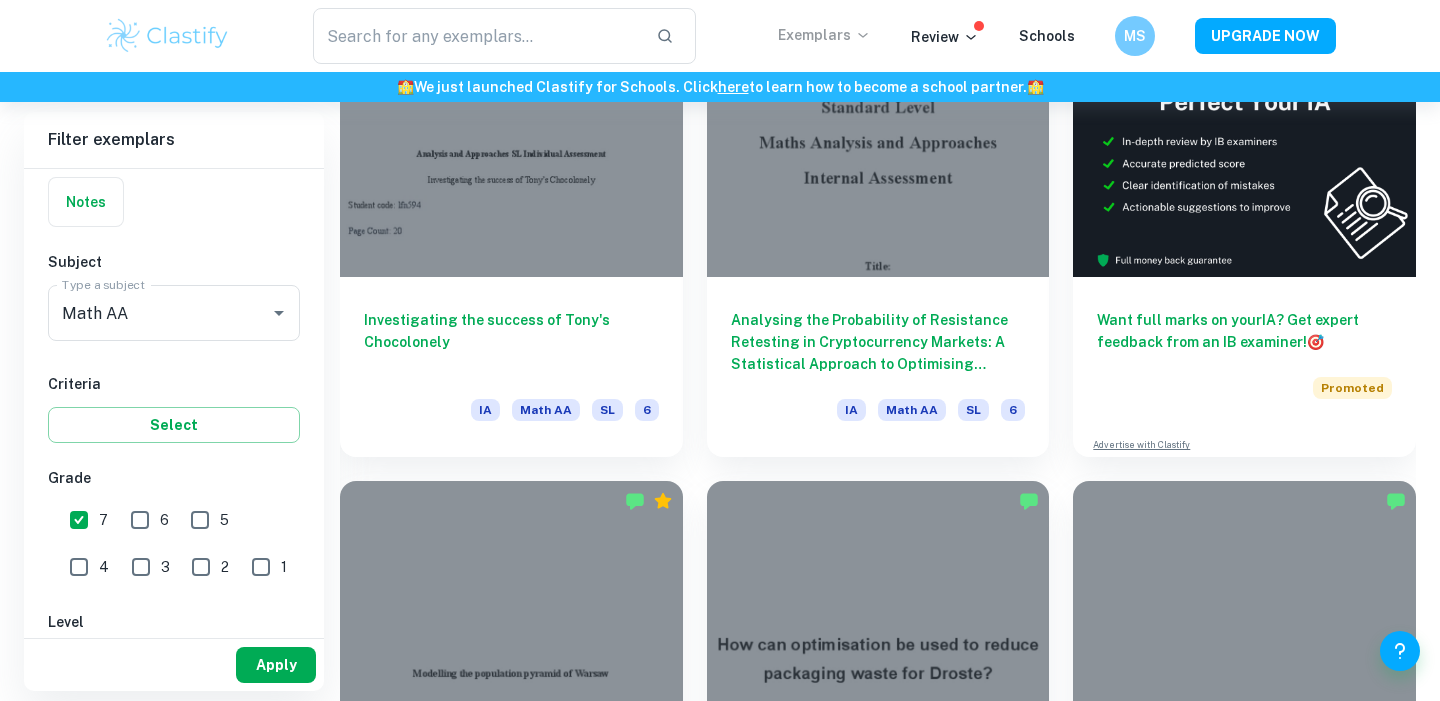 click on "Apply" at bounding box center [276, 665] 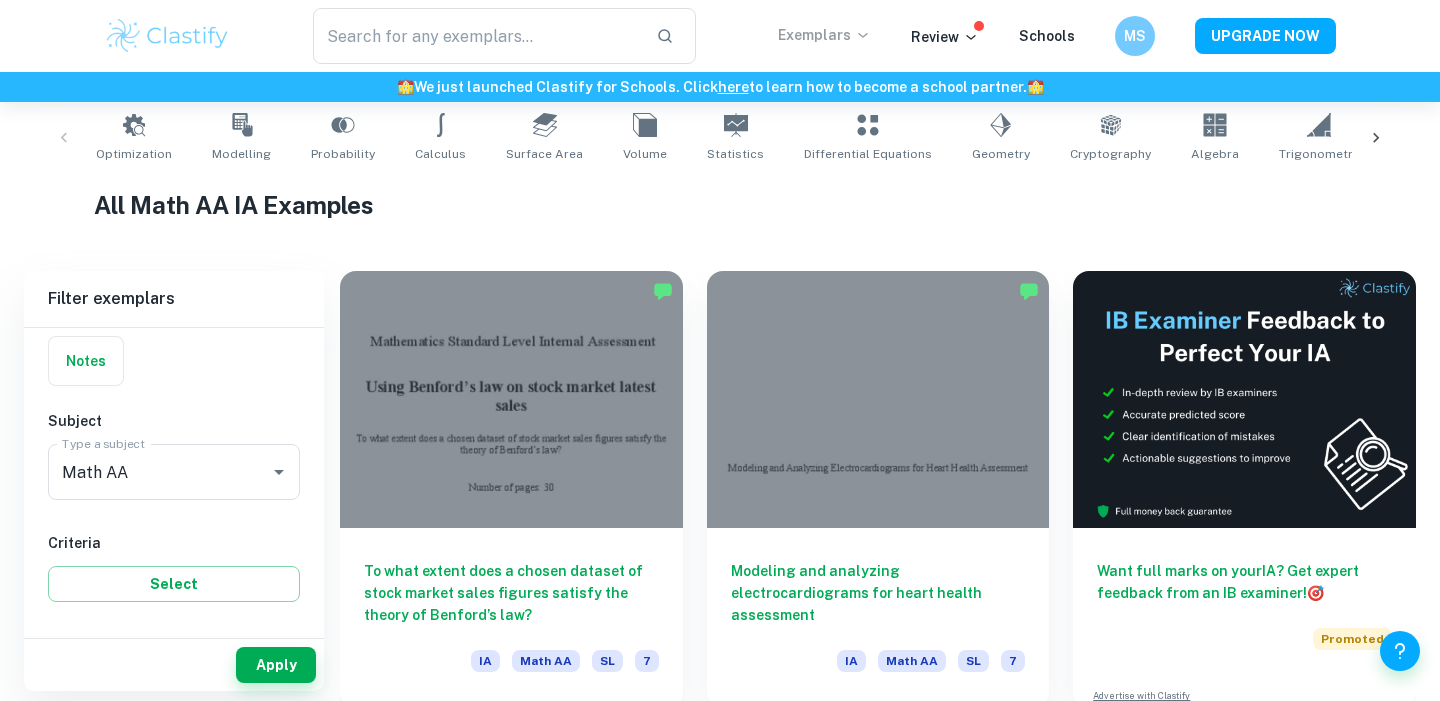 scroll, scrollTop: 412, scrollLeft: 0, axis: vertical 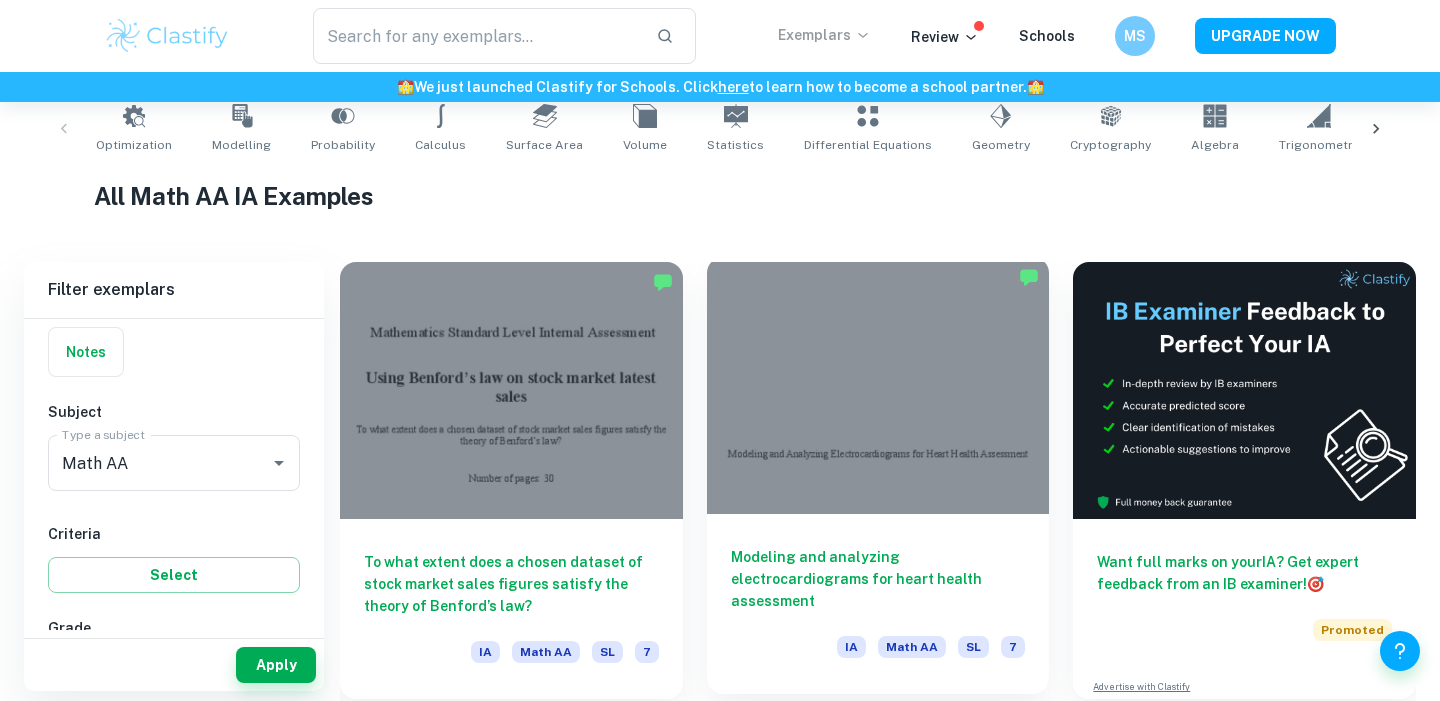 click on "Modeling and analyzing electrocardiograms for heart health assessment" at bounding box center (878, 579) 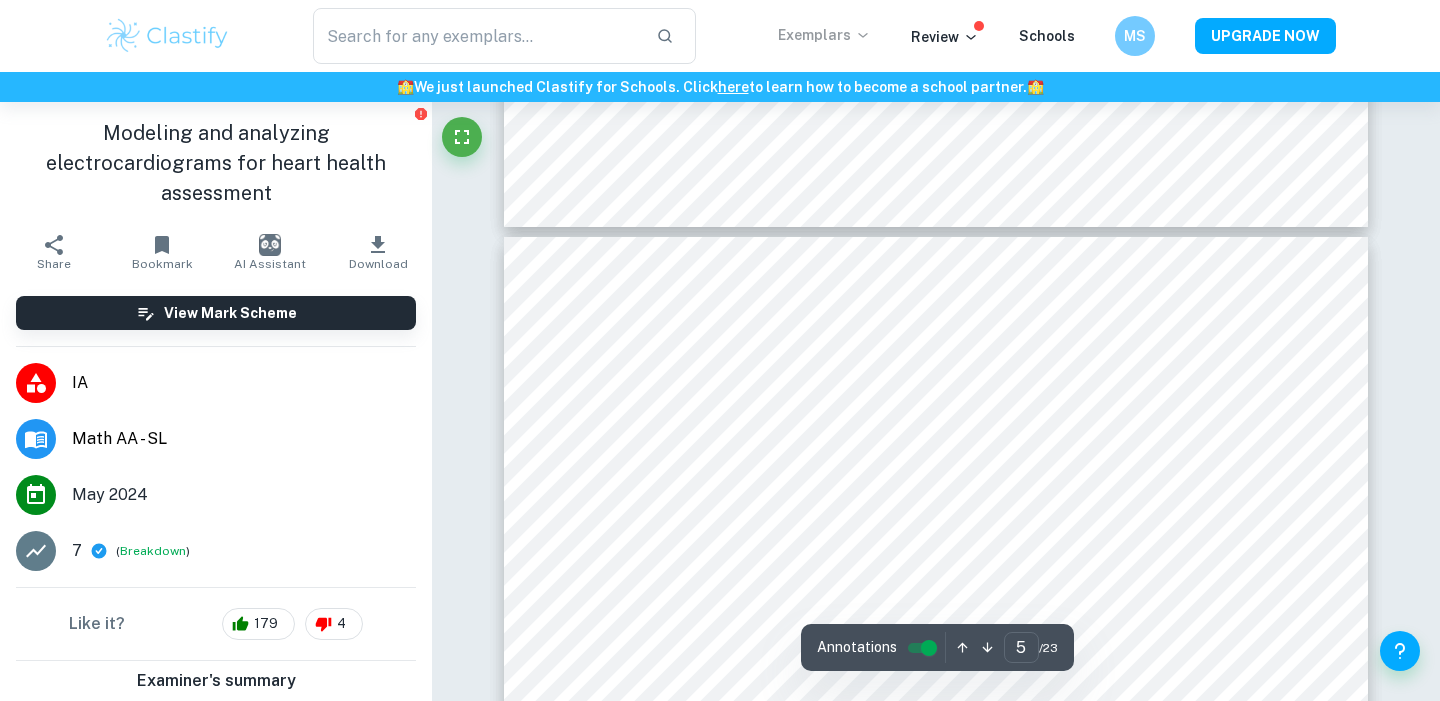 scroll, scrollTop: 5093, scrollLeft: 0, axis: vertical 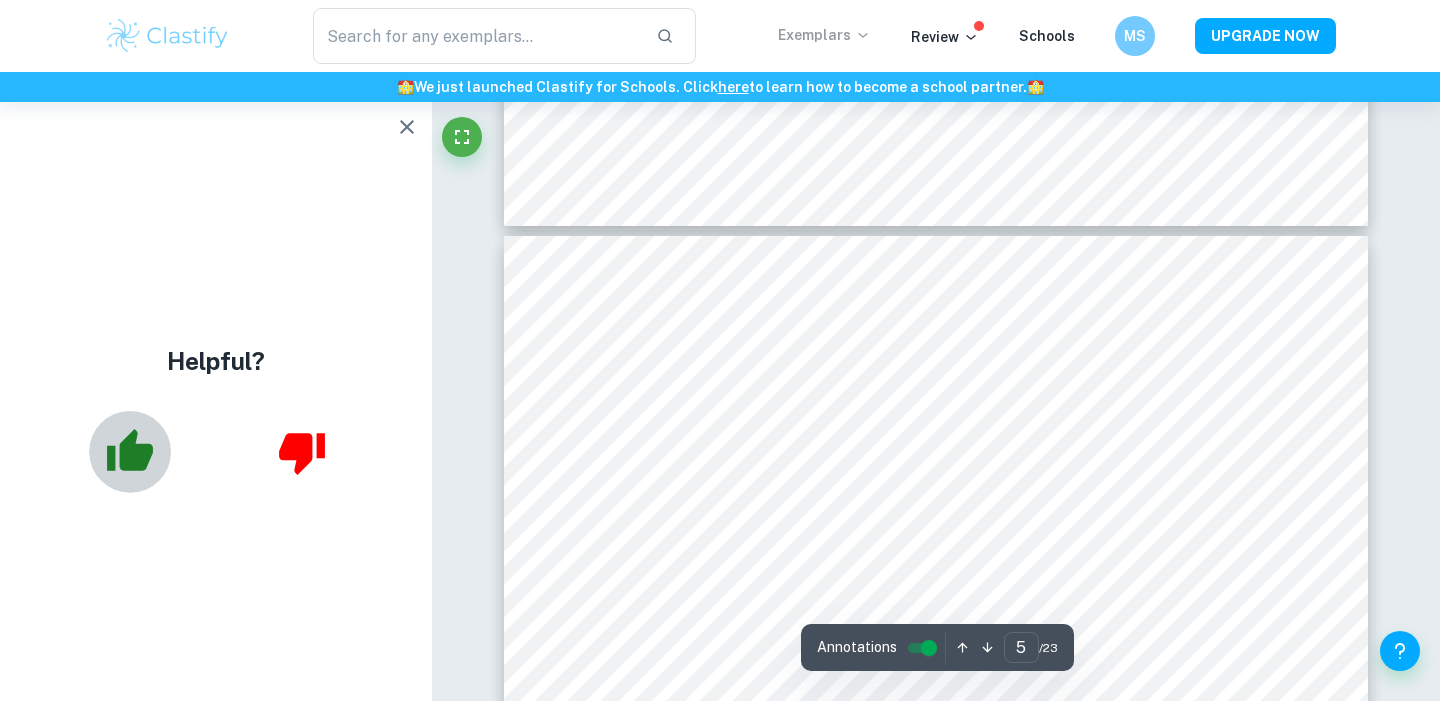 click 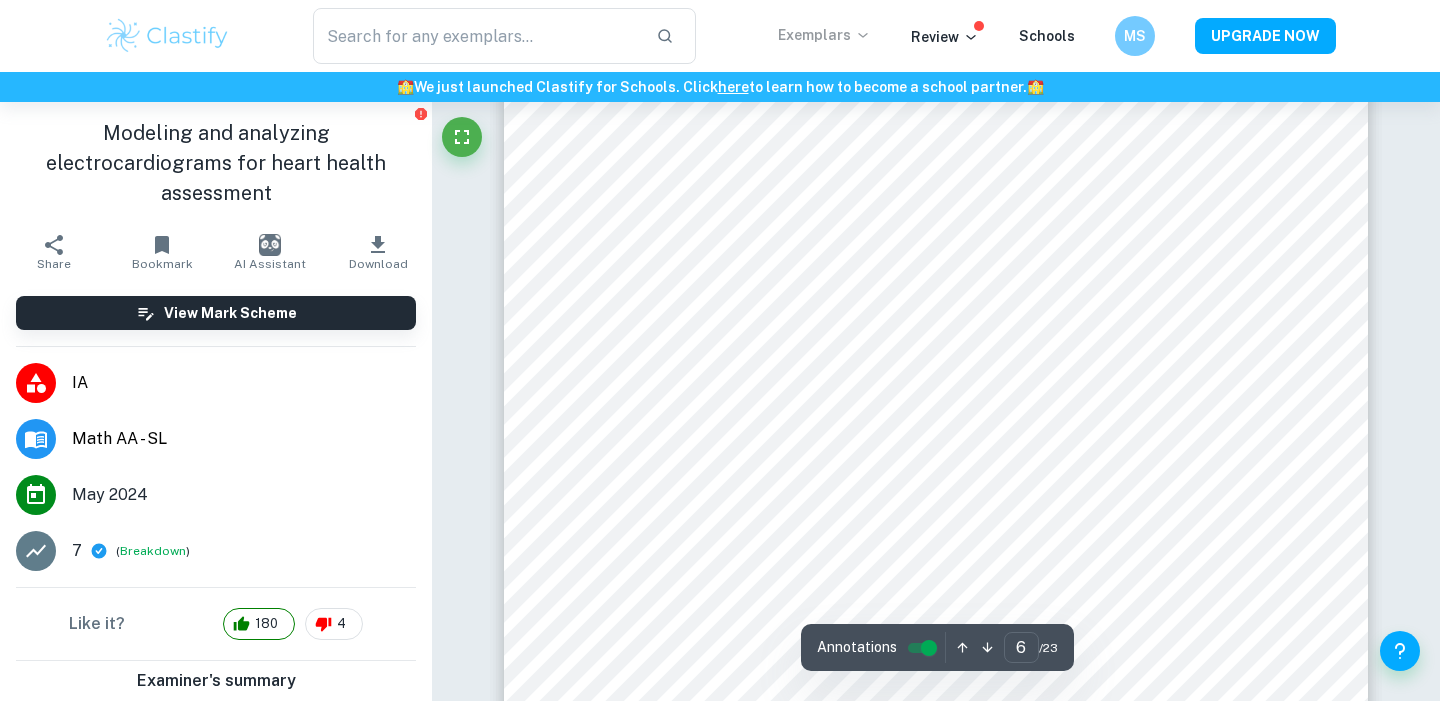 scroll, scrollTop: 6928, scrollLeft: 0, axis: vertical 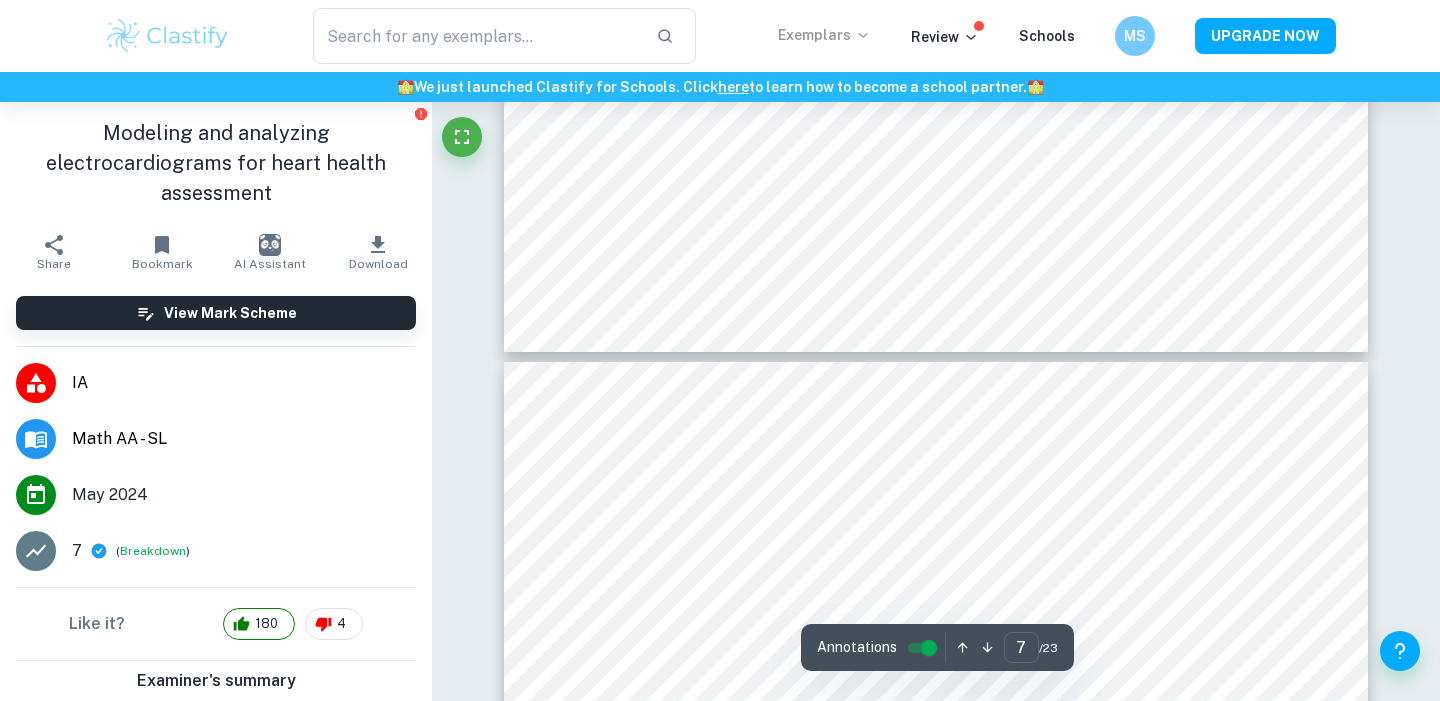 type on "6" 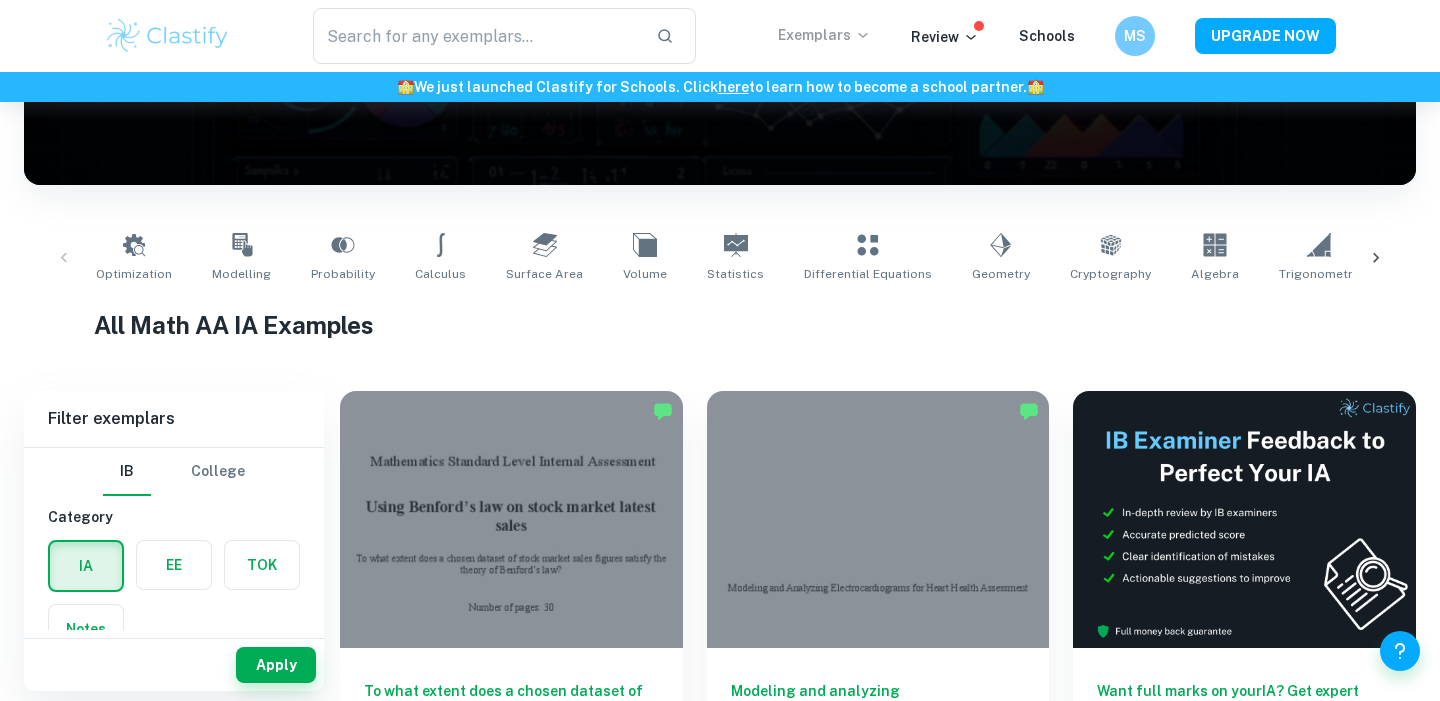 scroll, scrollTop: 305, scrollLeft: 0, axis: vertical 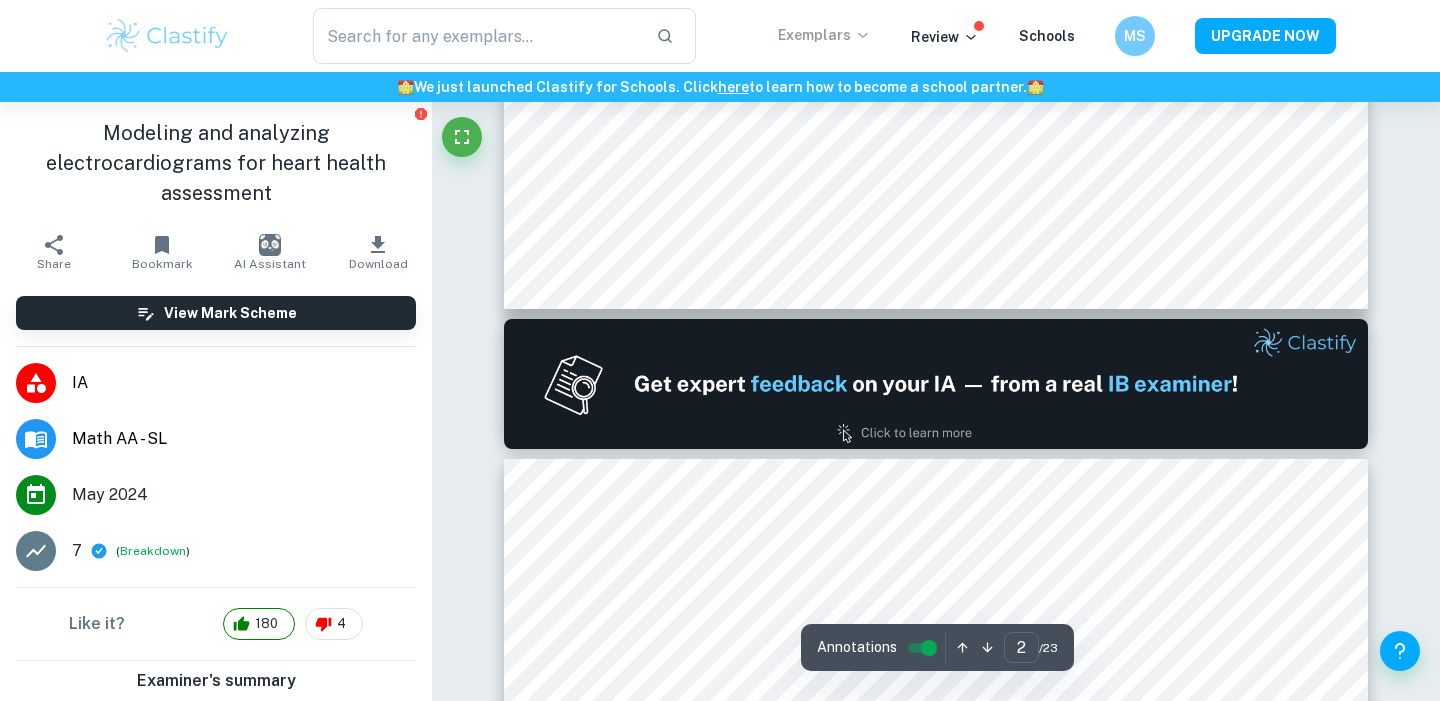 type on "1" 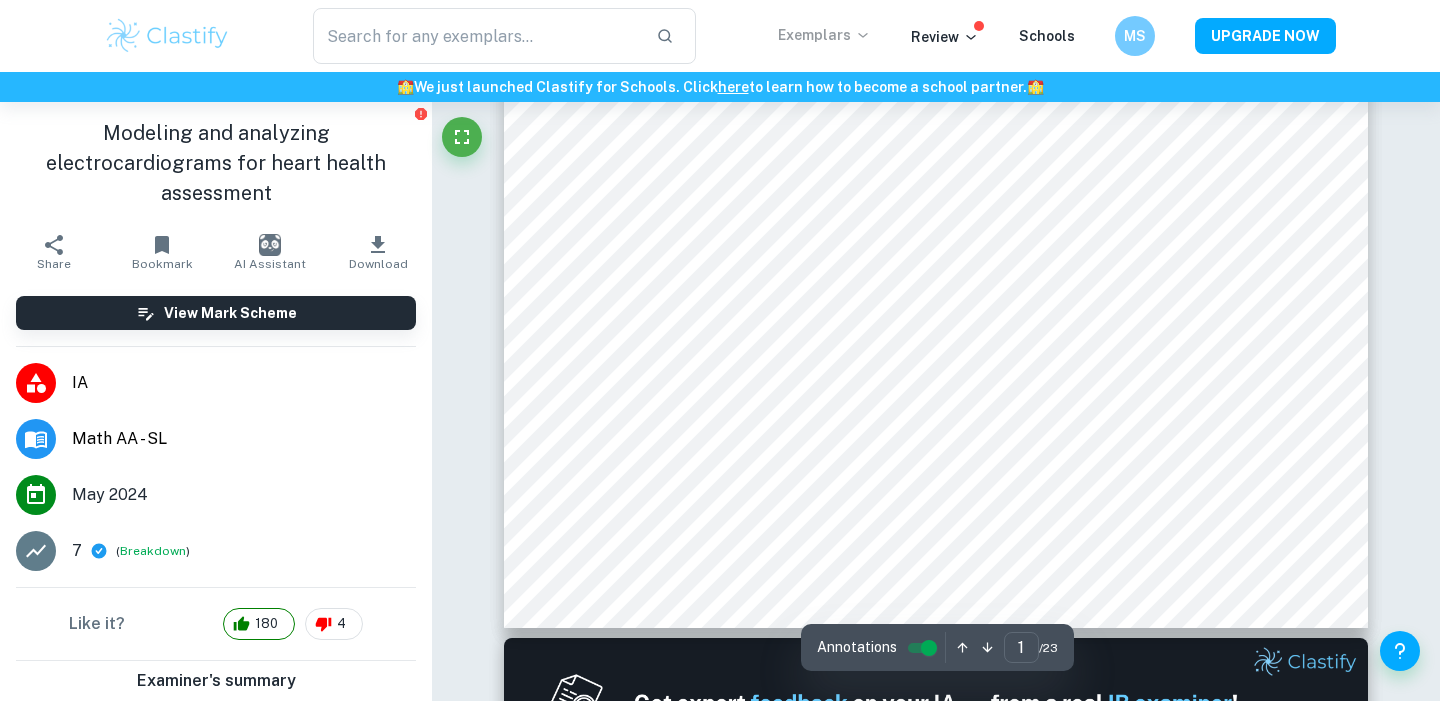 scroll, scrollTop: 195, scrollLeft: 0, axis: vertical 